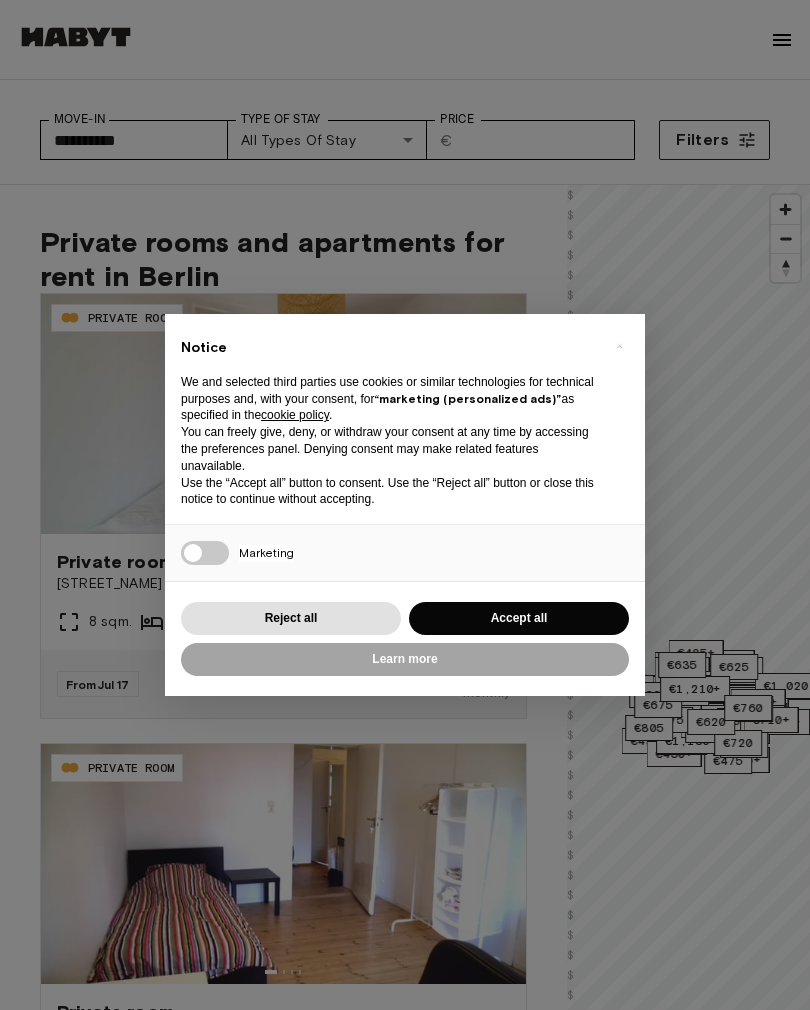 scroll, scrollTop: 0, scrollLeft: 0, axis: both 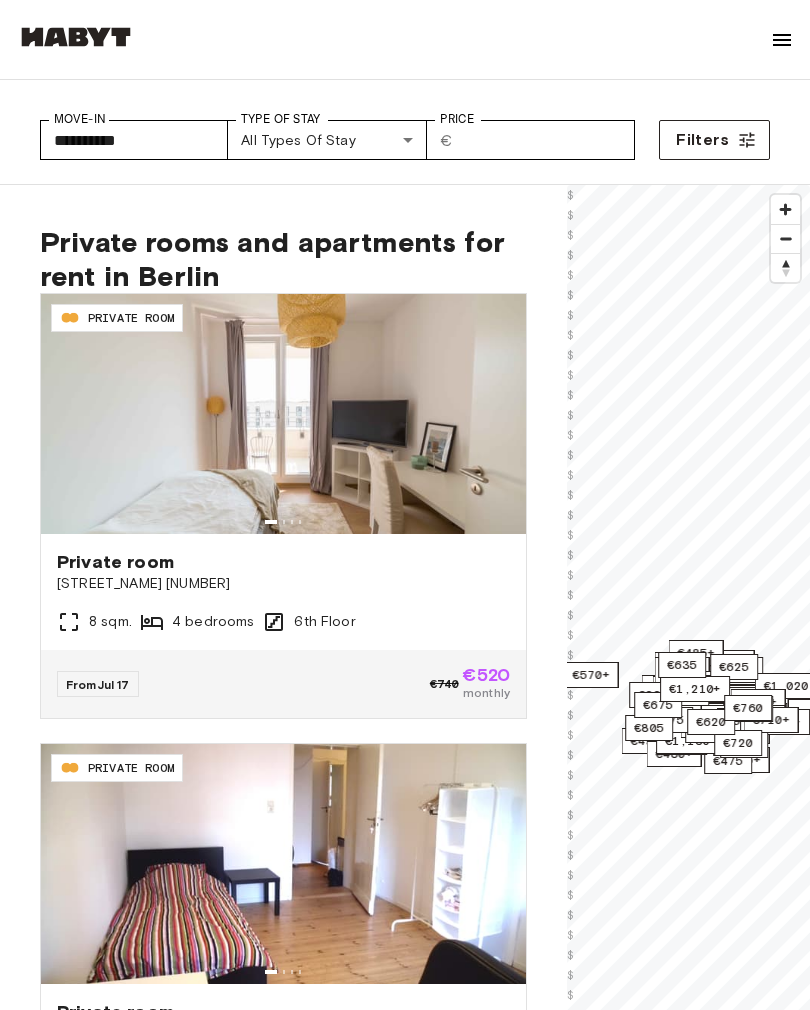 click on "**********" at bounding box center [405, 2981] 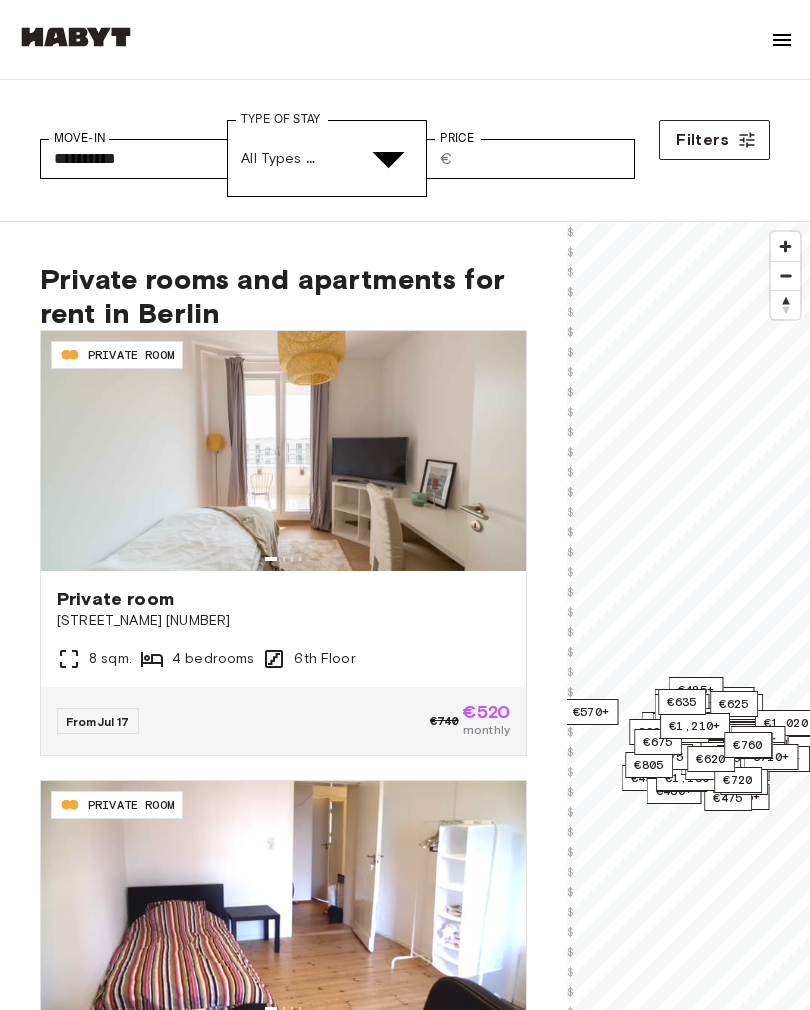 click on "Private Room" at bounding box center (425, 6114) 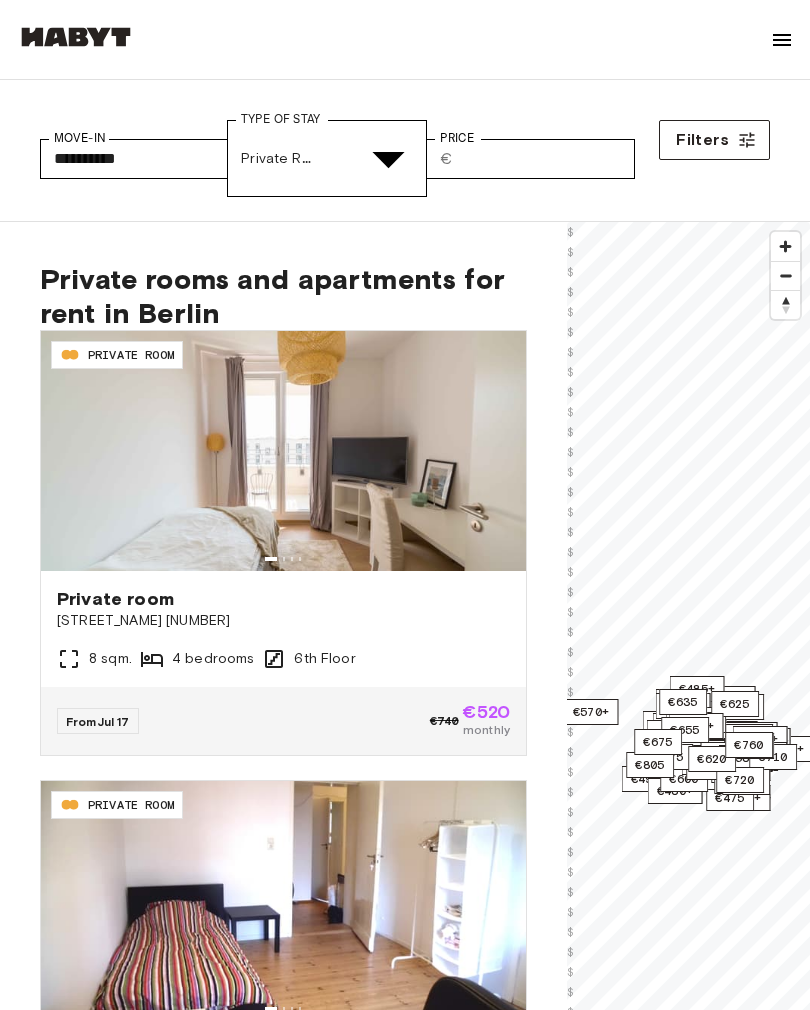 click on "Private apartment" at bounding box center (425, 6288) 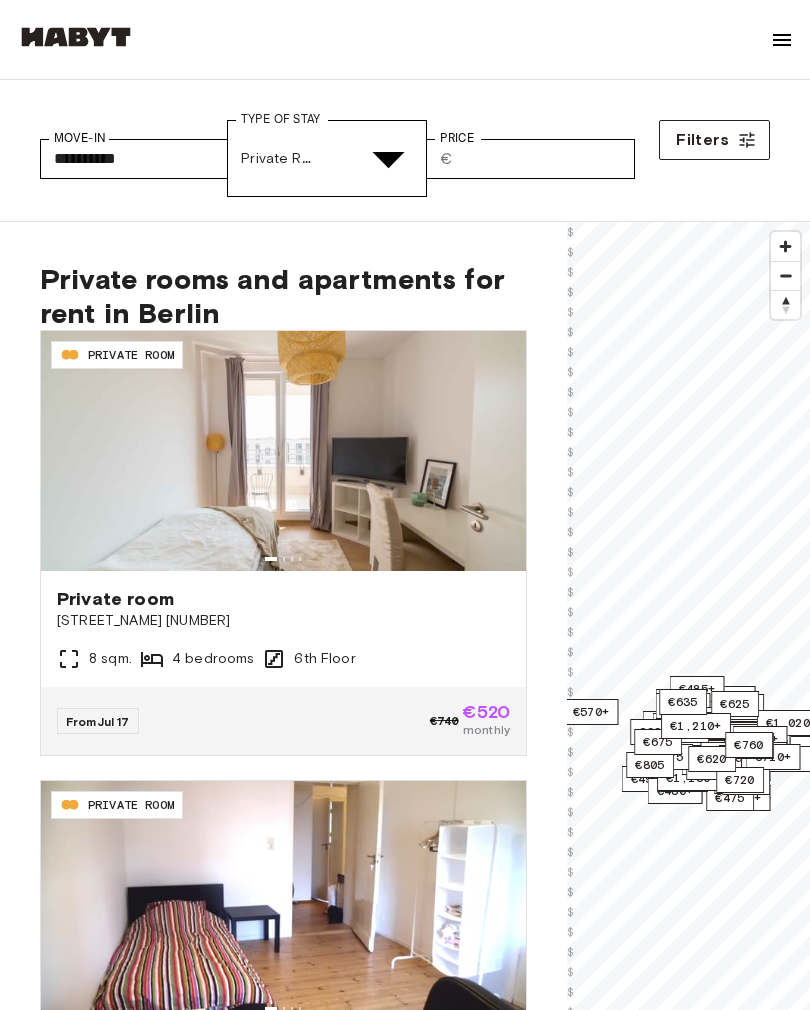 type on "**********" 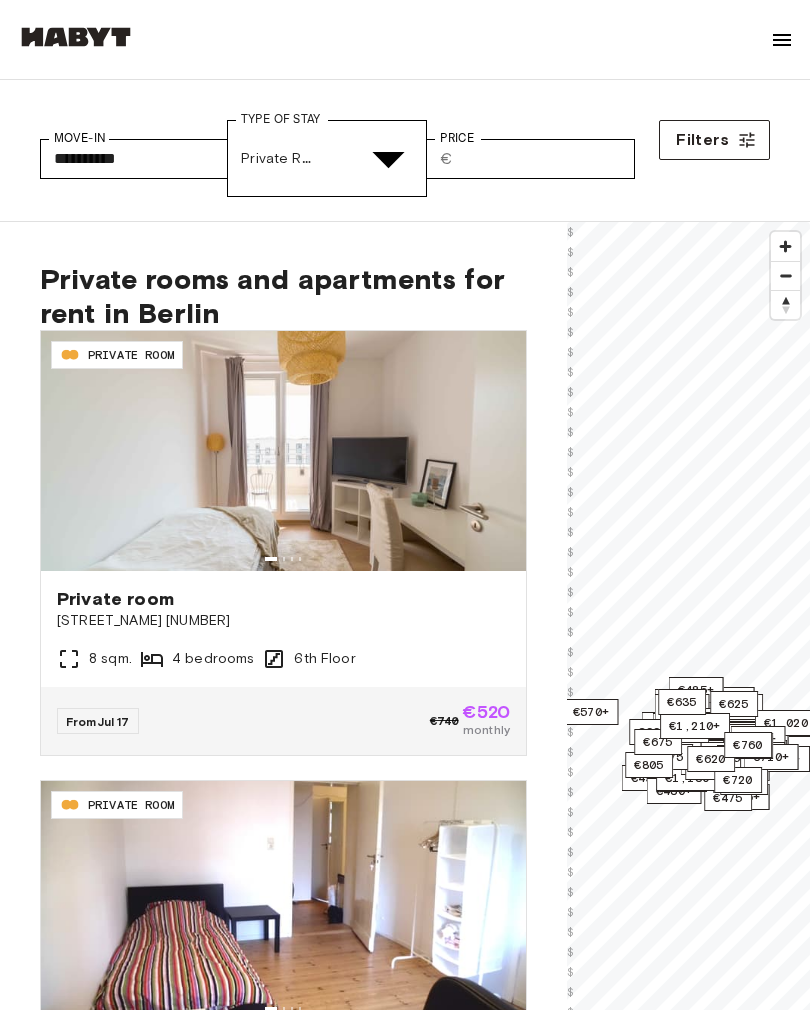 click at bounding box center (405, 6015) 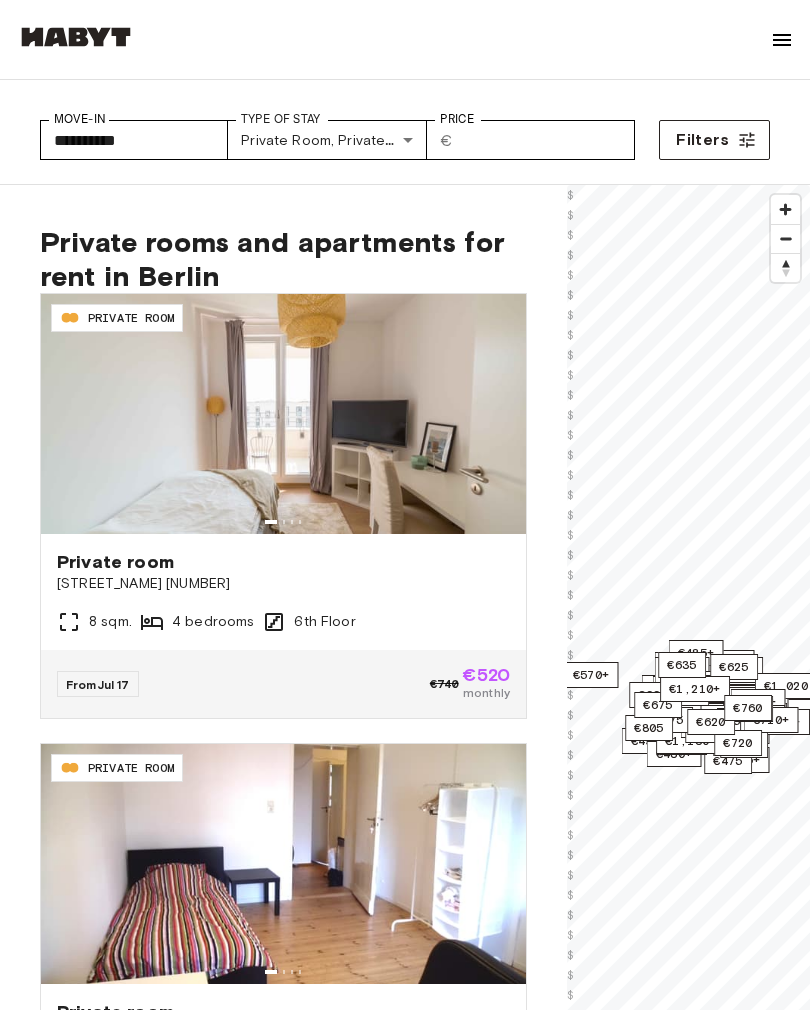 click on "Filters" at bounding box center [702, 140] 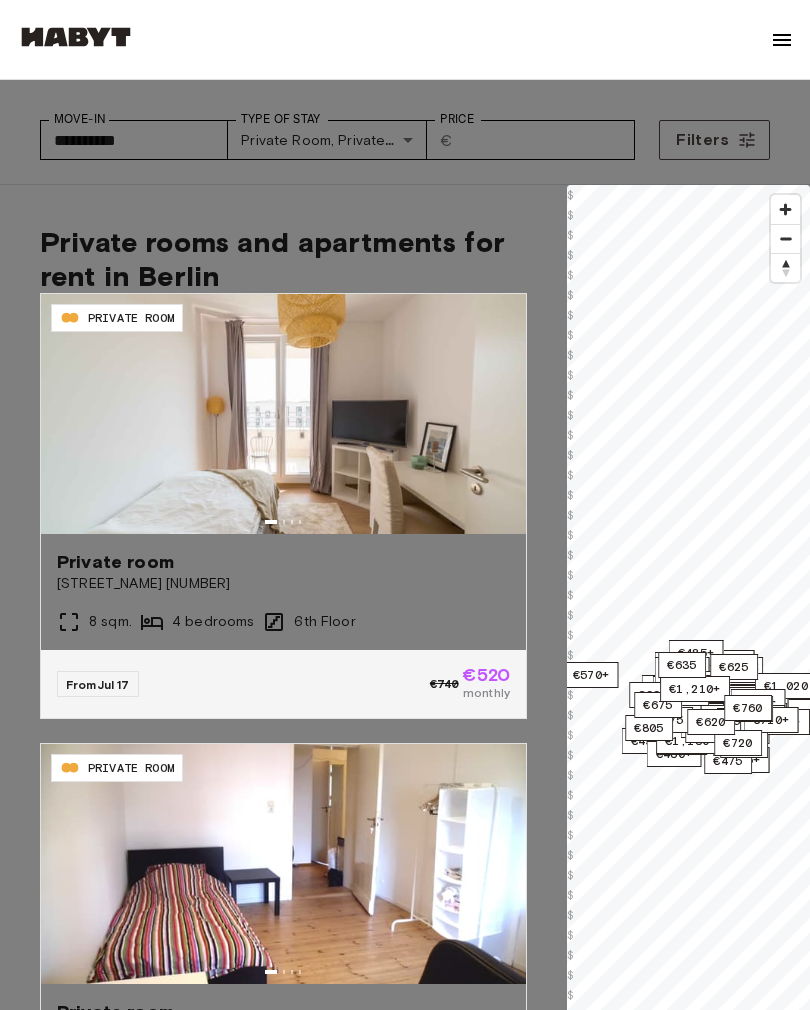 click 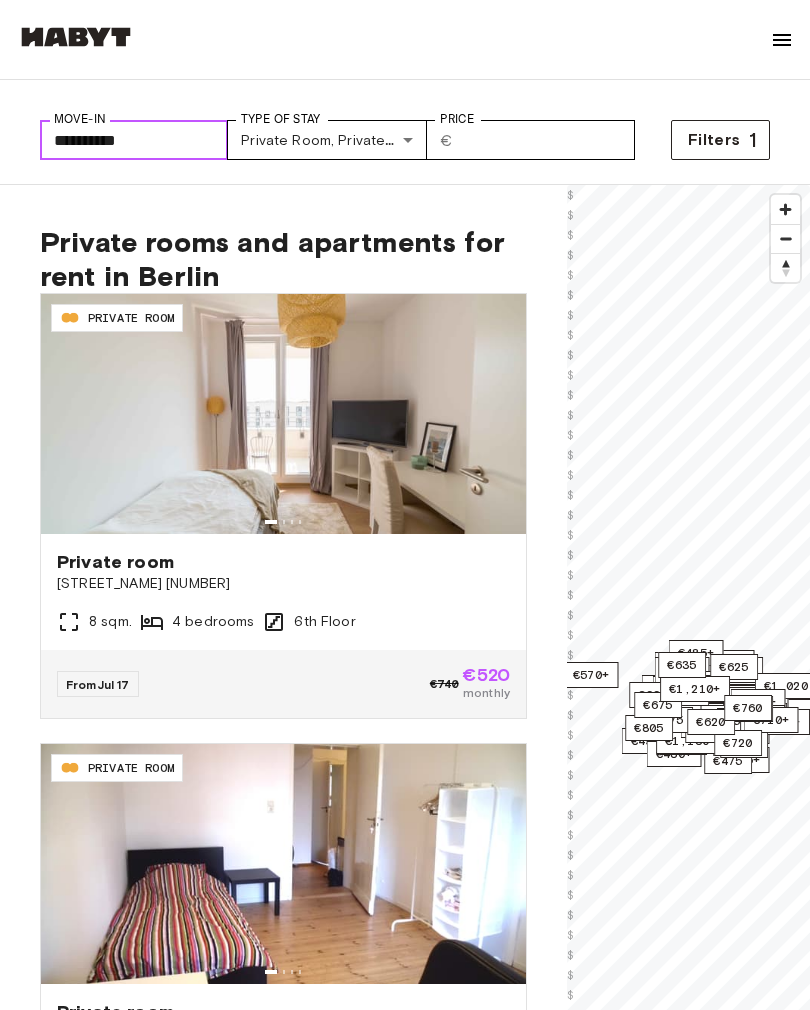 click on "**********" at bounding box center [134, 140] 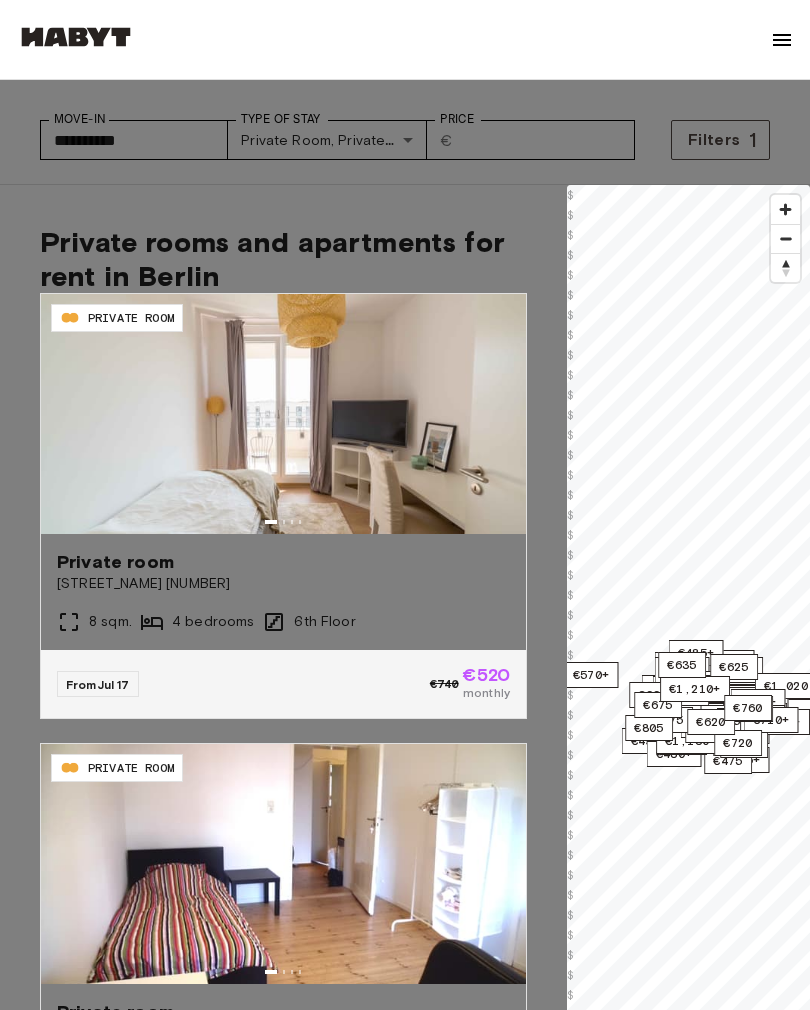 click at bounding box center (405, 6144) 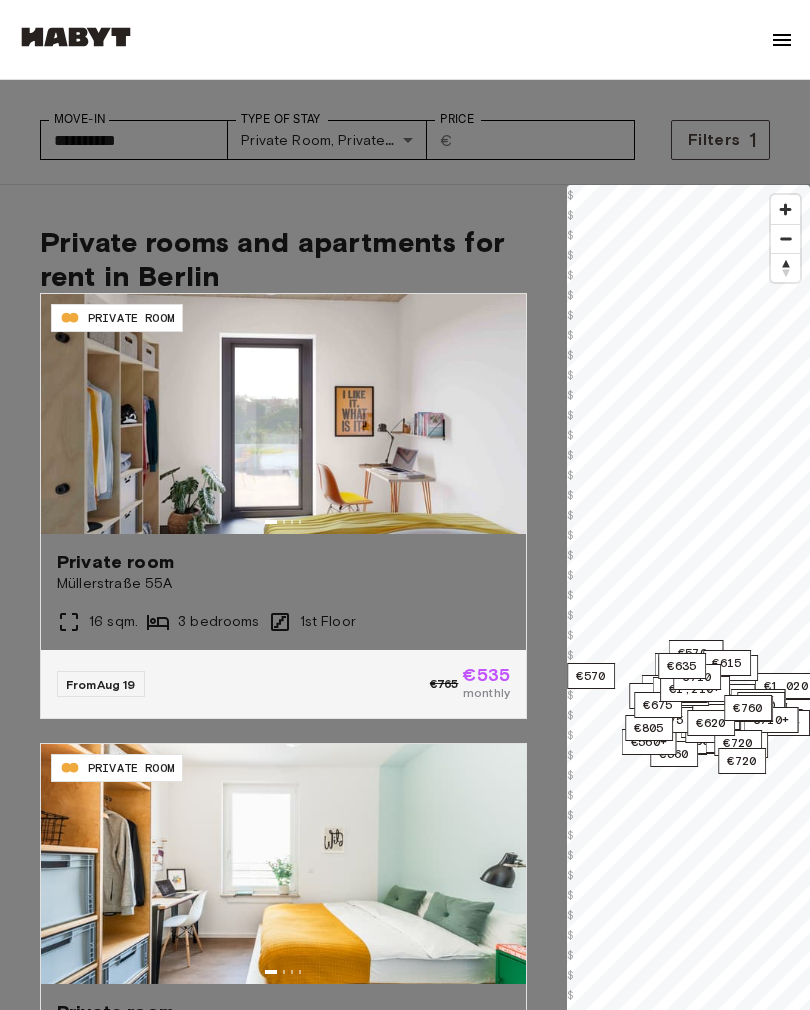 click on "Move-In [DAY], [MONTH] [MONTH] [YEAR] [DAY_NAME] [DAY_NAME] [DAY_NAME] [DAY_NAME] [DAY_NAME] [DAY_NAME] [DAY_NAME] [DAY_NUM] [DAY_NUM] [DAY_NUM] [DAY_NUM] [DAY_NUM] [DAY_NUM] [DAY_NUM] [DAY_NUM] [DAY_NUM] [DAY_NUM] [DAY_NUM] [DAY_NUM] [DAY_NUM] [DAY_NUM] [DAY_NUM] [DAY_NUM] [DAY_NUM] [DAY_NUM] [DAY_NUM] [DAY_NUM] [DAY_NUM] [DAY_NUM] [DAY_NUM] [DAY_NUM] [DAY_NUM] [DAY_NUM] Today" at bounding box center (405, 6154) 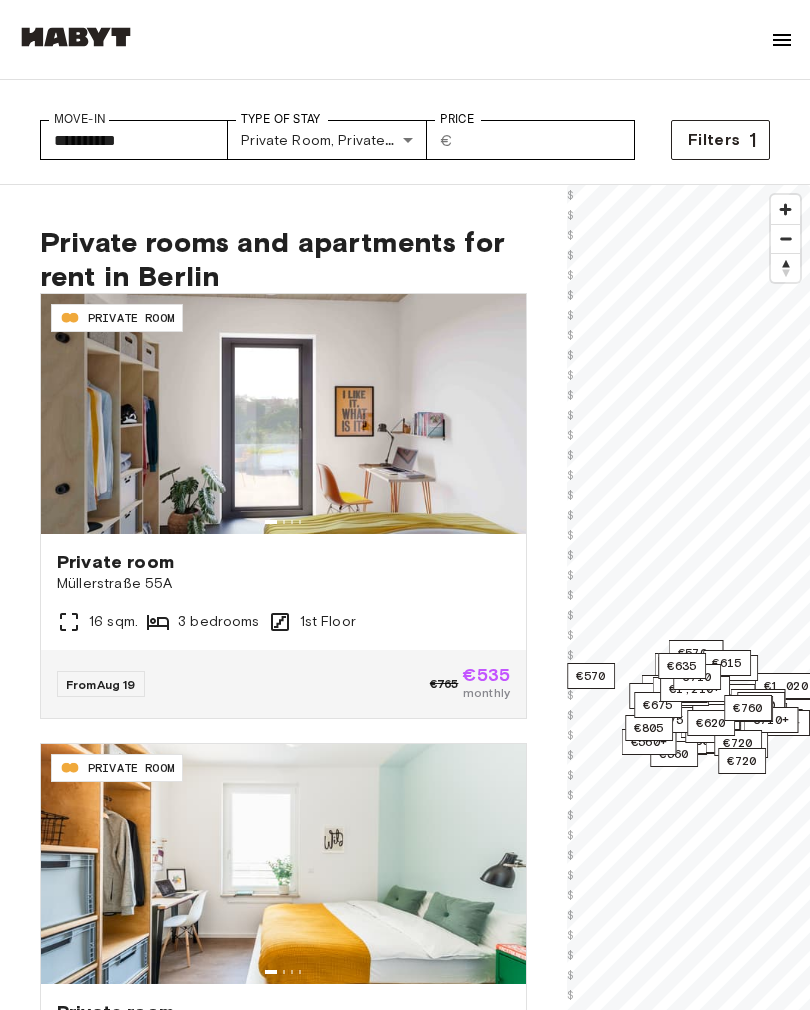 click on "**********" at bounding box center [405, 2981] 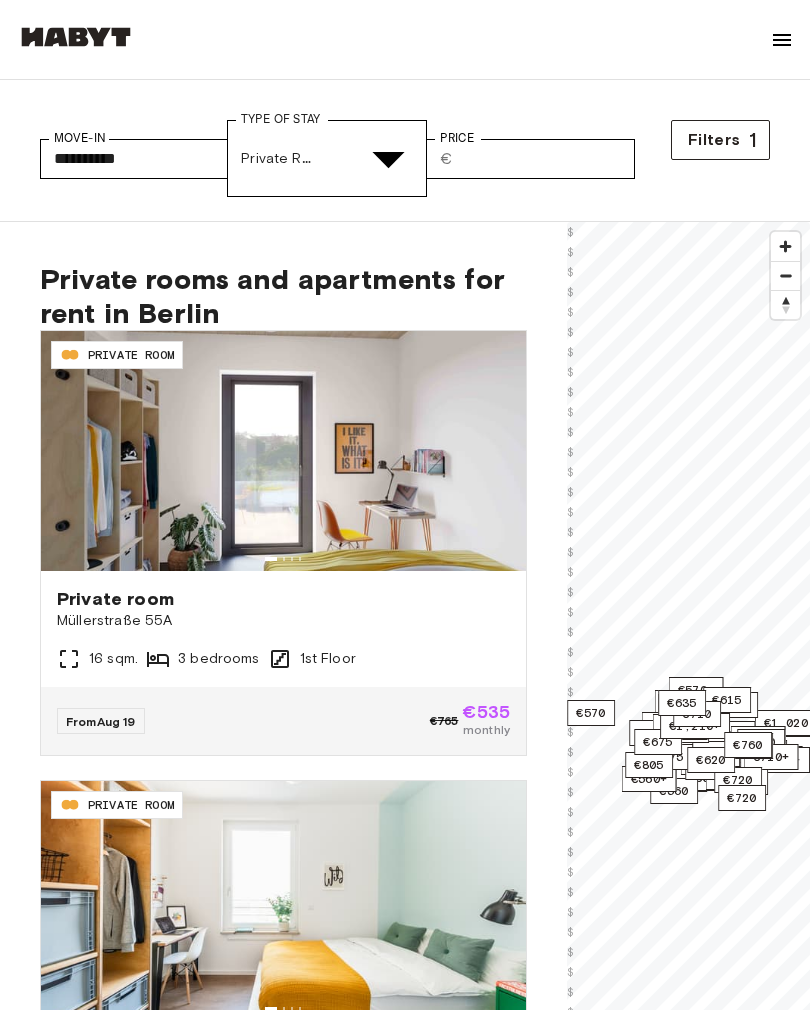 click at bounding box center (405, 6015) 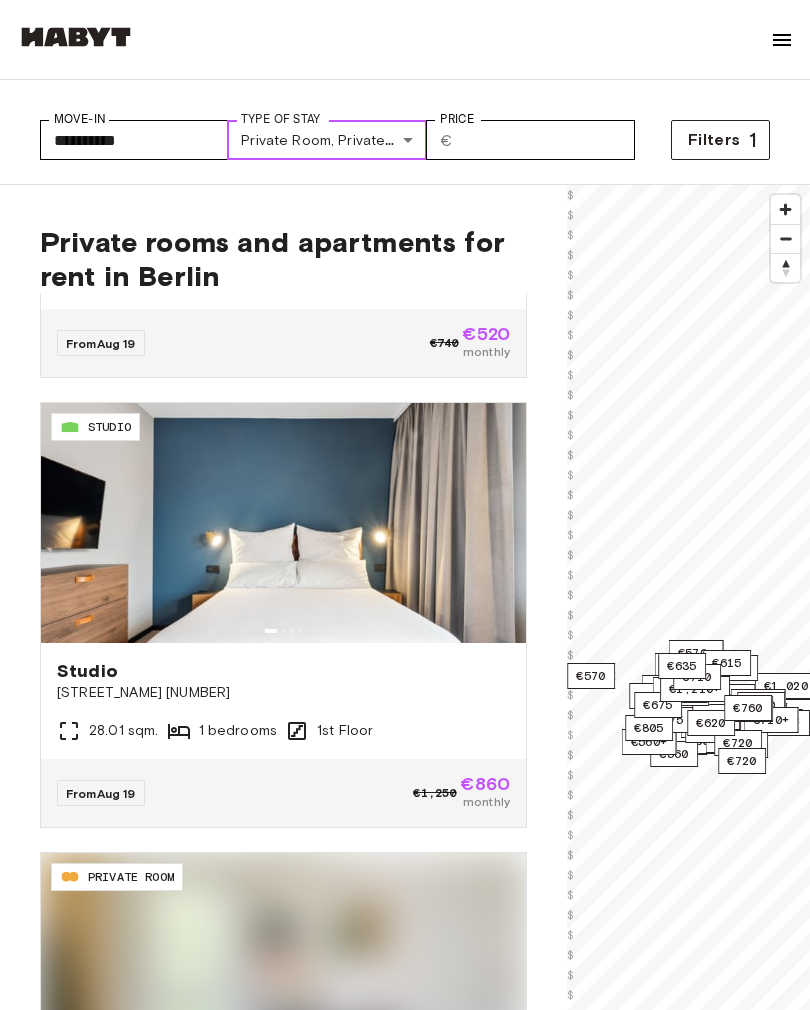 scroll, scrollTop: 1279, scrollLeft: 0, axis: vertical 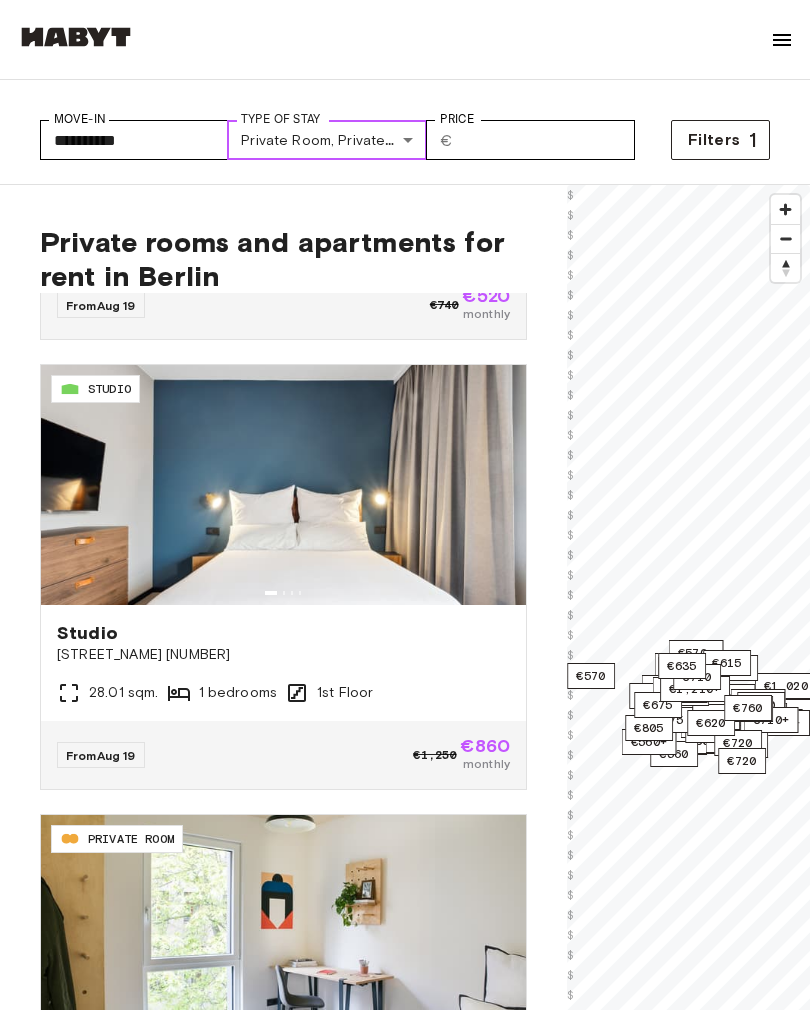 click at bounding box center (283, 485) 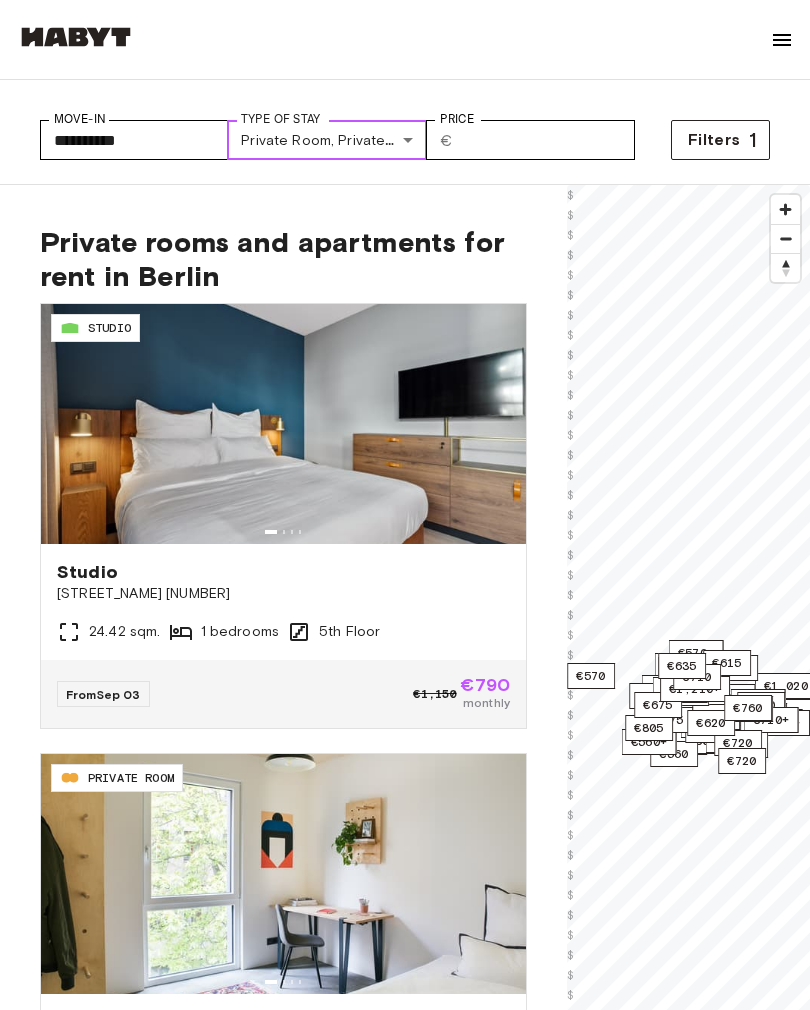 scroll, scrollTop: 6287, scrollLeft: 0, axis: vertical 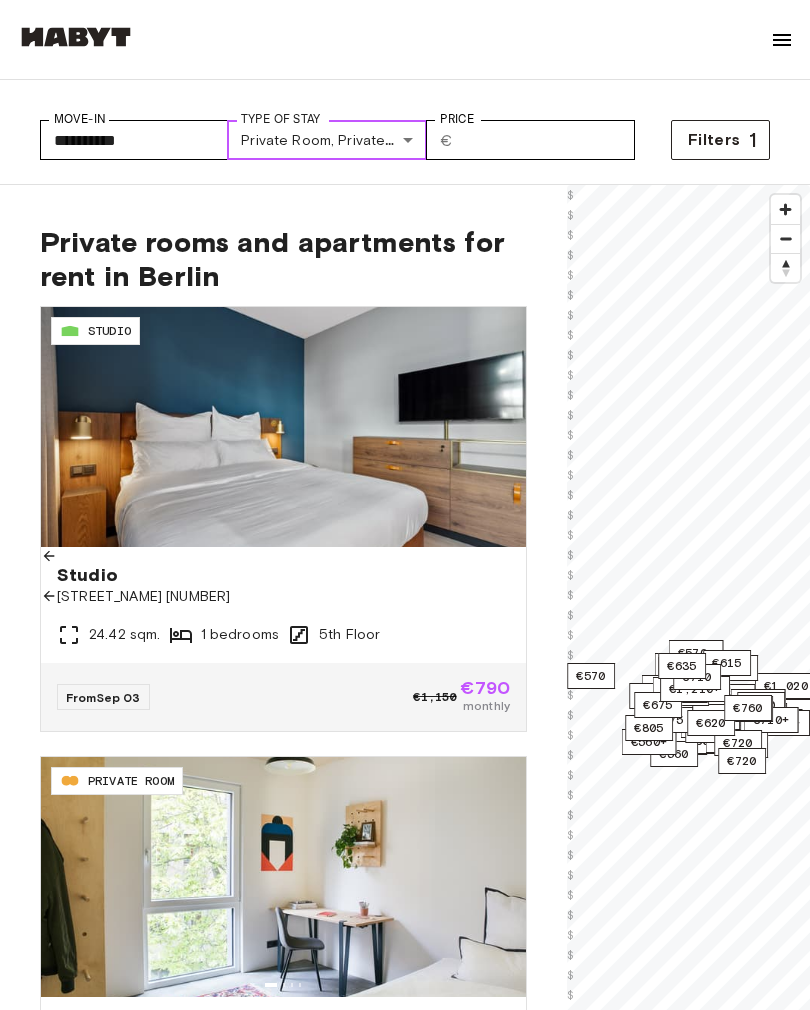 click at bounding box center (283, 427) 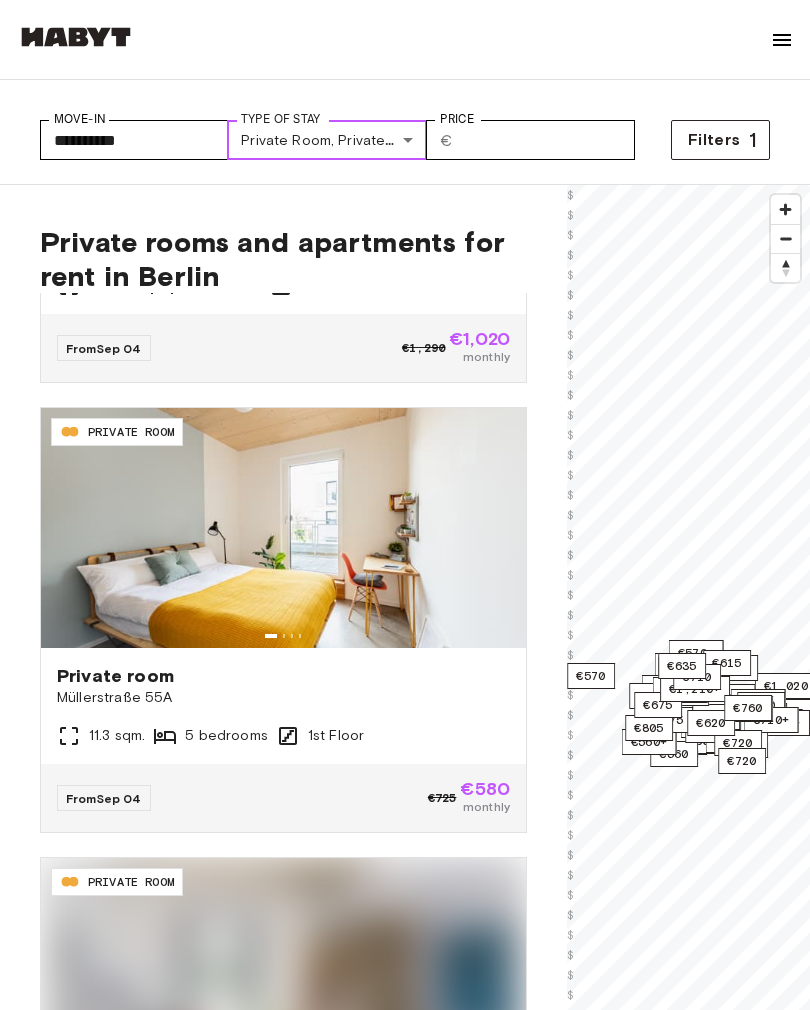 scroll, scrollTop: 7605, scrollLeft: 0, axis: vertical 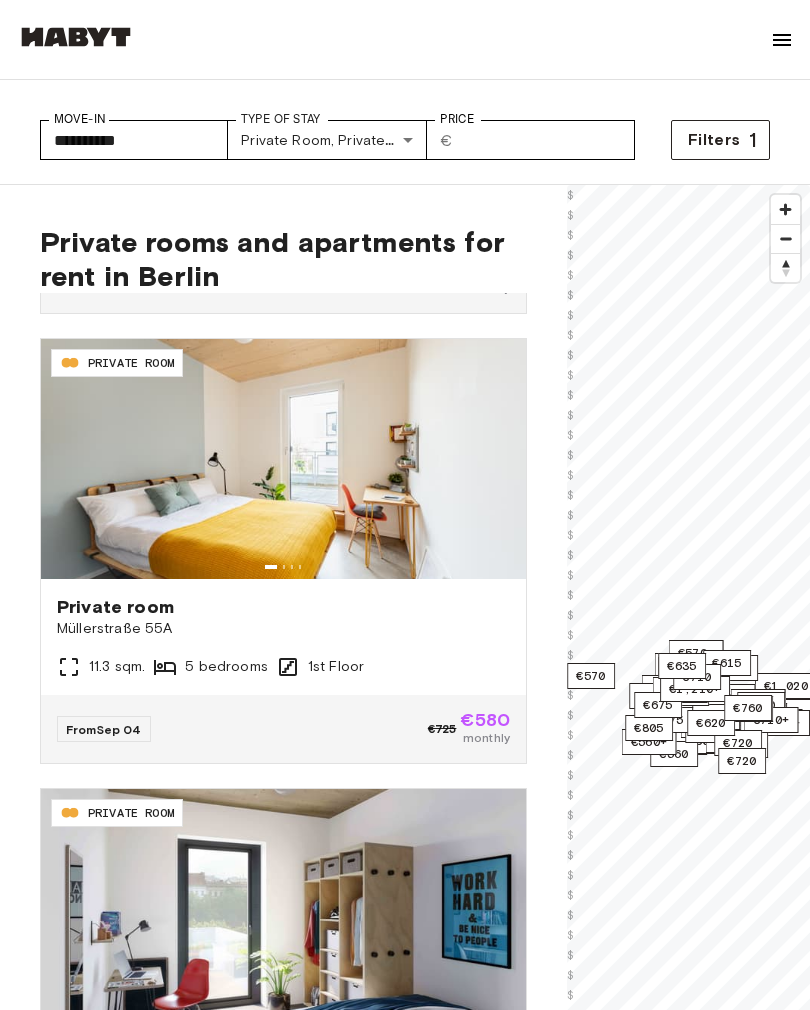 click on "**********" at bounding box center (405, 2981) 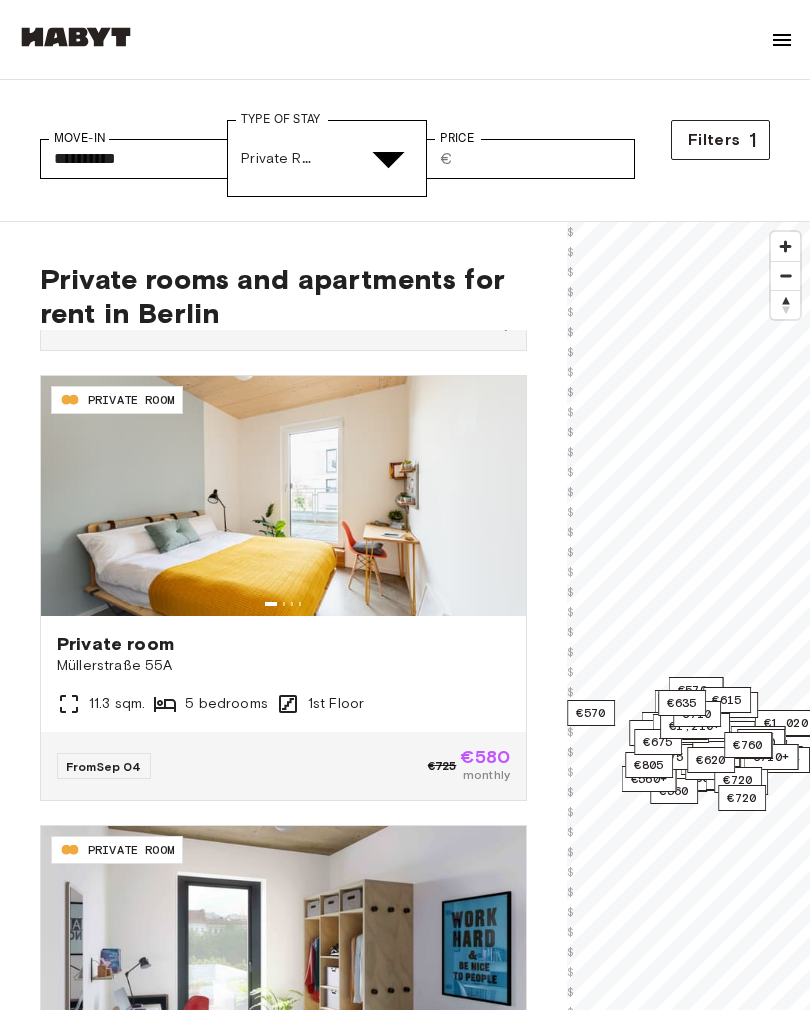 click at bounding box center [405, 6015] 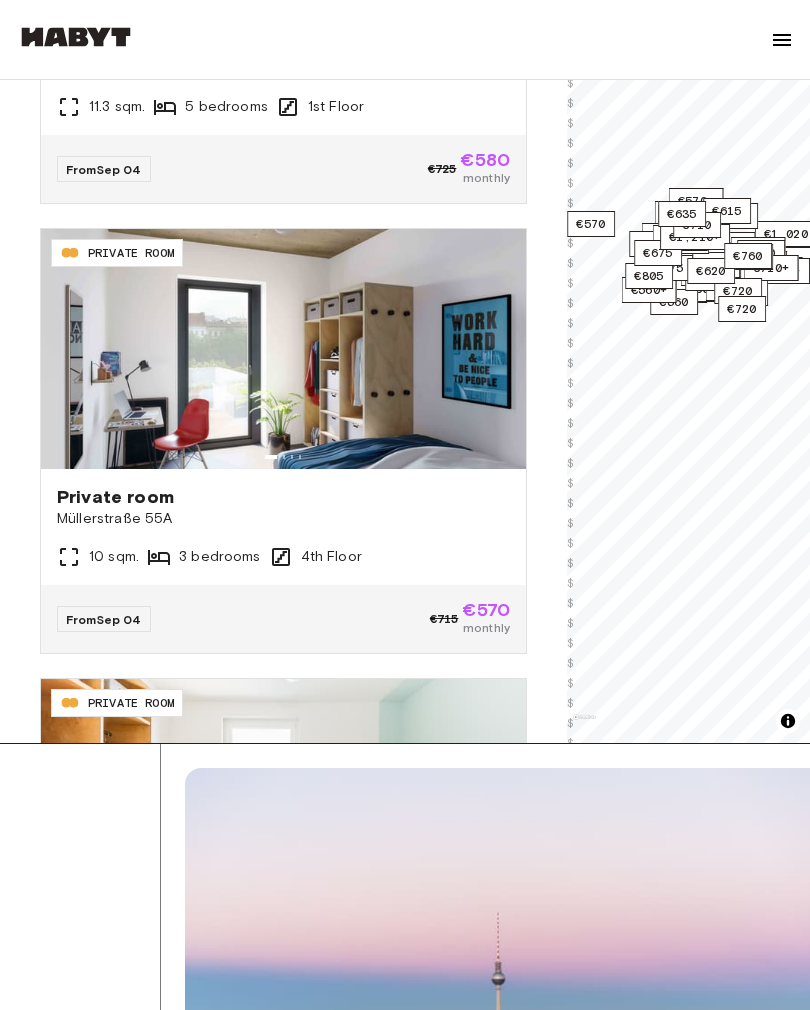scroll, scrollTop: 562, scrollLeft: 0, axis: vertical 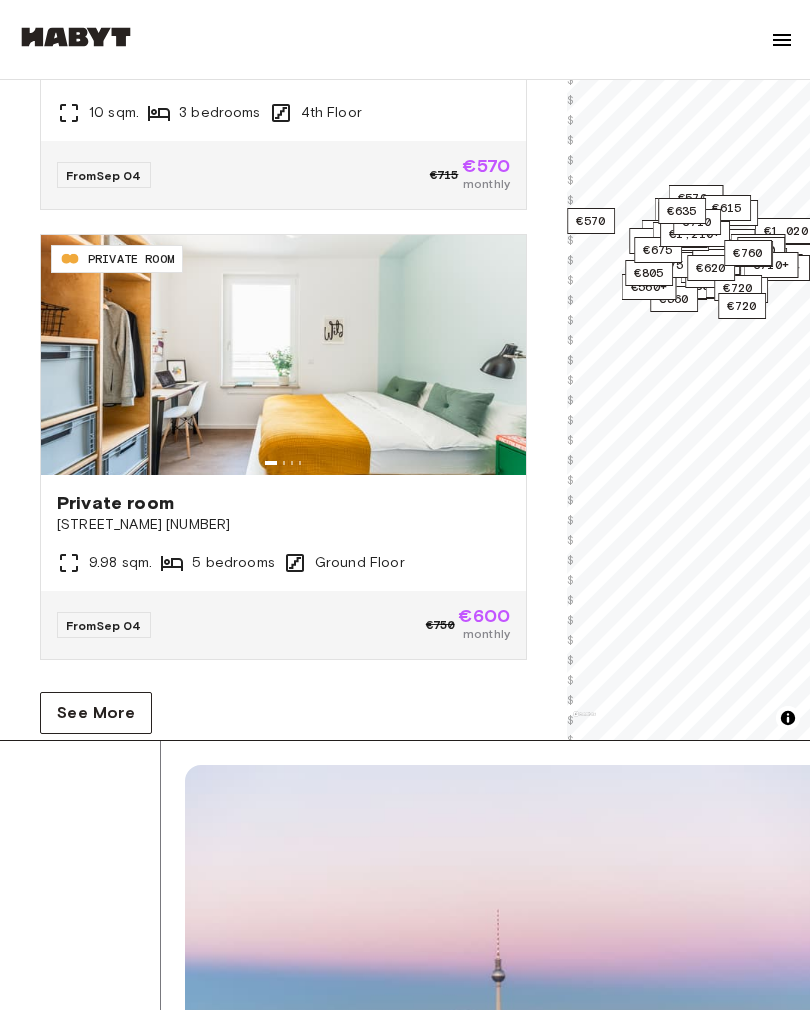 click on "See More" at bounding box center (96, 714) 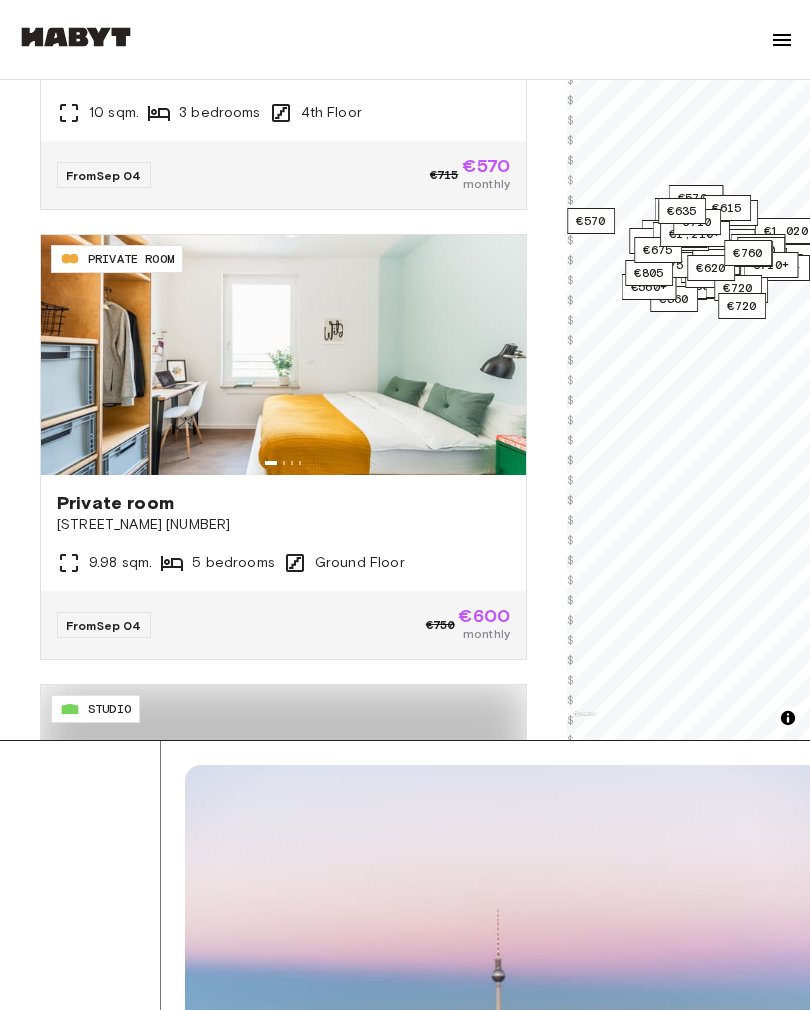 scroll, scrollTop: 563, scrollLeft: 0, axis: vertical 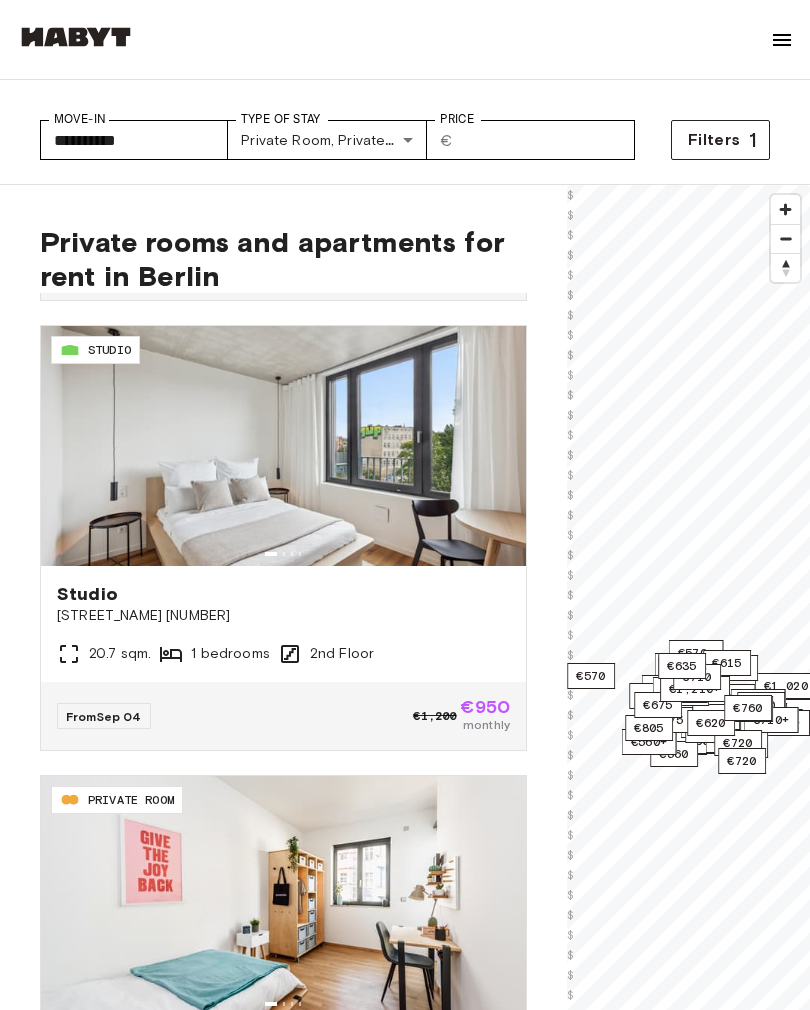 click on "**********" at bounding box center [405, 2981] 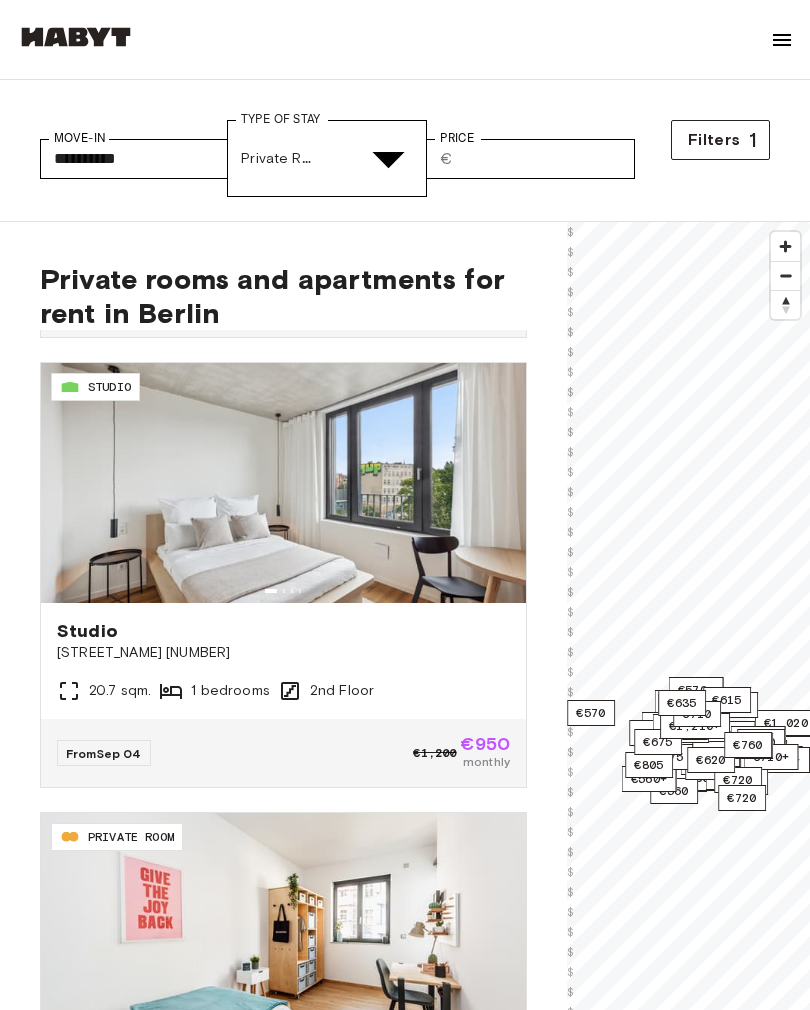 click on "Private Room" at bounding box center (425, 6090) 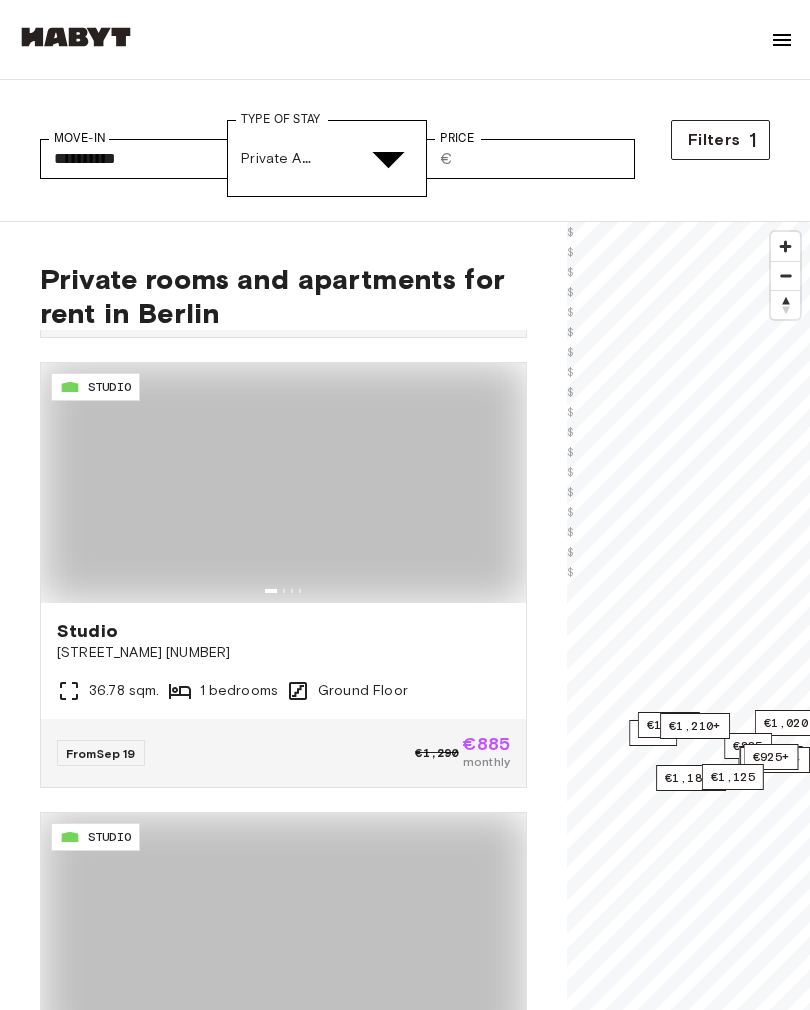 type on "**********" 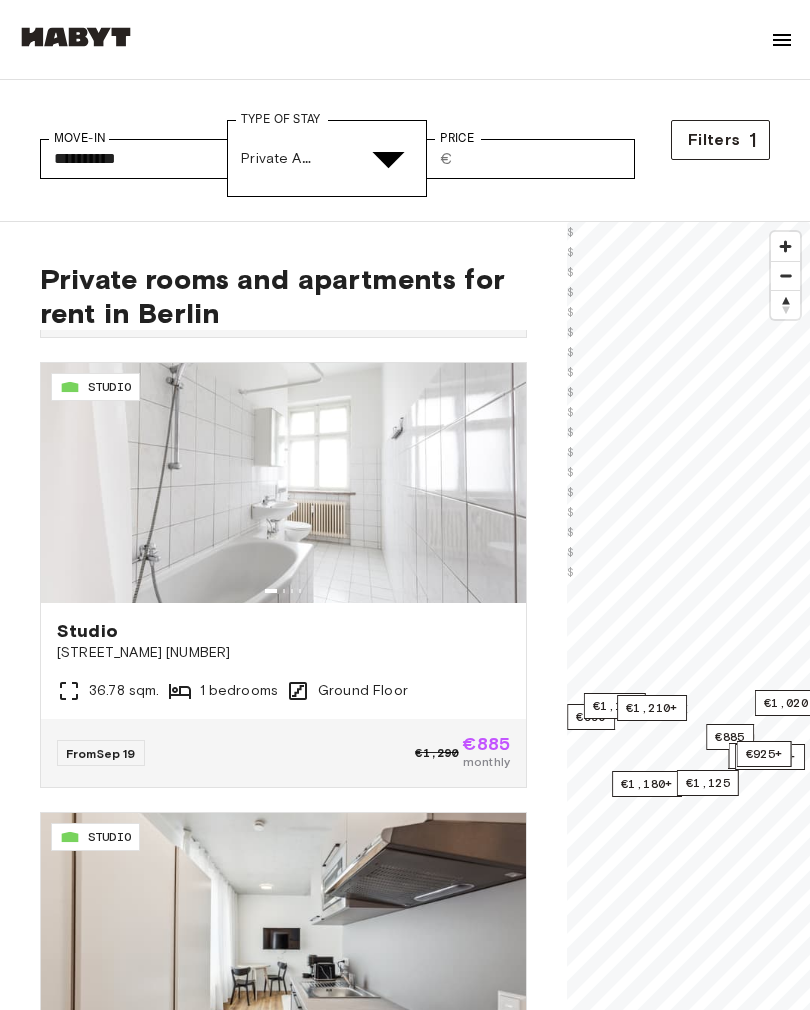 click at bounding box center (405, 6015) 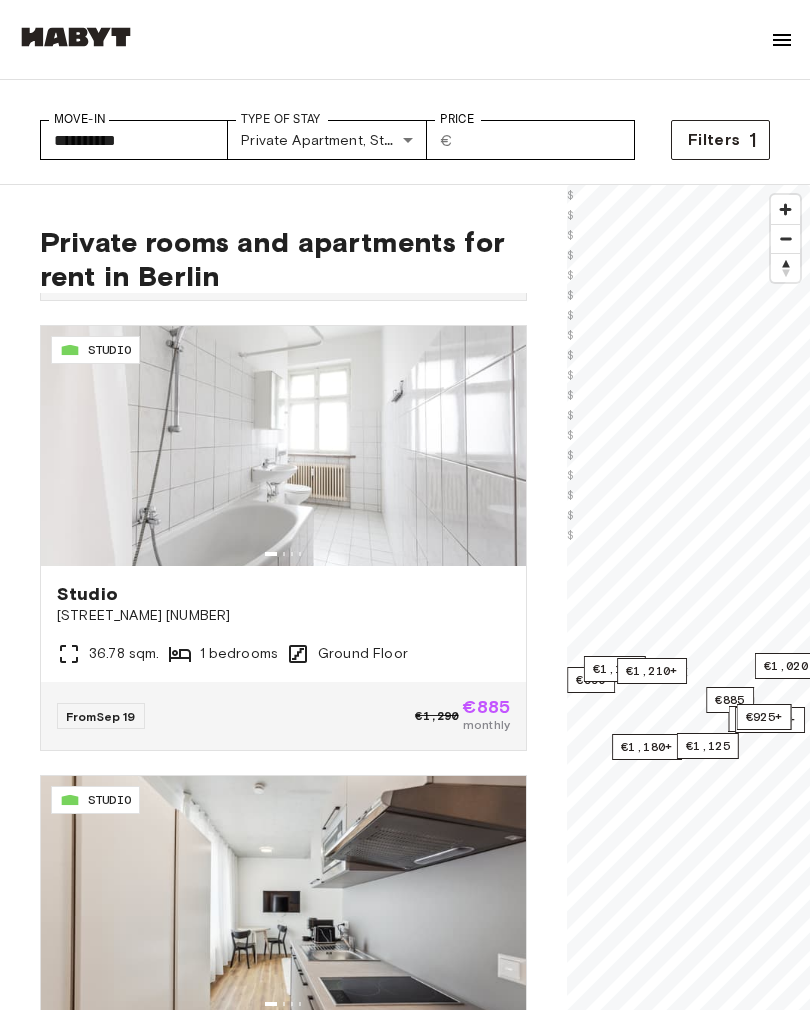 click on "Private rooms and apartments for rent in Berlin [ID] STUDIO Studio [STREET_NAME] [NUMBER] 28.01 sqm. 1 bedrooms 1st Floor From Aug 19 €1,250 €860 monthly [ID] STUDIO Studio [STREET_NAME] [NUMBER] 24.42 sqm. 1 bedrooms 5th Floor From Sep 03 €1,150 €790 monthly [ID] STUDIO Studio [STREET_NAME] [NUMBER] 30 sqm. 1 bedrooms Ground Floor From Sep 04 €1,290 €1,020 monthly [ID] STUDIO Studio [STREET_NAME] [NUMBER] 20.7 sqm. 1 bedrooms 2nd Floor From Sep 04 €1,200 €950 monthly [ID] STUDIO Studio [STREET_NAME] [NUMBER] 29.61 sqm. 1 bedrooms Ground Floor From Sep 04 €1,250 €990 monthly [ID] STUDIO Studio [STREET_NAME] [NUMBER] 29.04 sqm. 1 bedrooms 2nd Floor From Sep 04 €1,250 €990 monthly [ID] STUDIO Studio [STREET_NAME] [NUMBER] 29.04 sqm. 1 bedrooms 2nd Floor From Sep 04 €1,250 €990 monthly [ID] STUDIO Studio [STREET_NAME] [NUMBER] 20.7 sqm. 1 bedrooms 5th Floor From Sep 04 €1,200 €950 monthly STUDIO Studio" at bounding box center [283, 744] 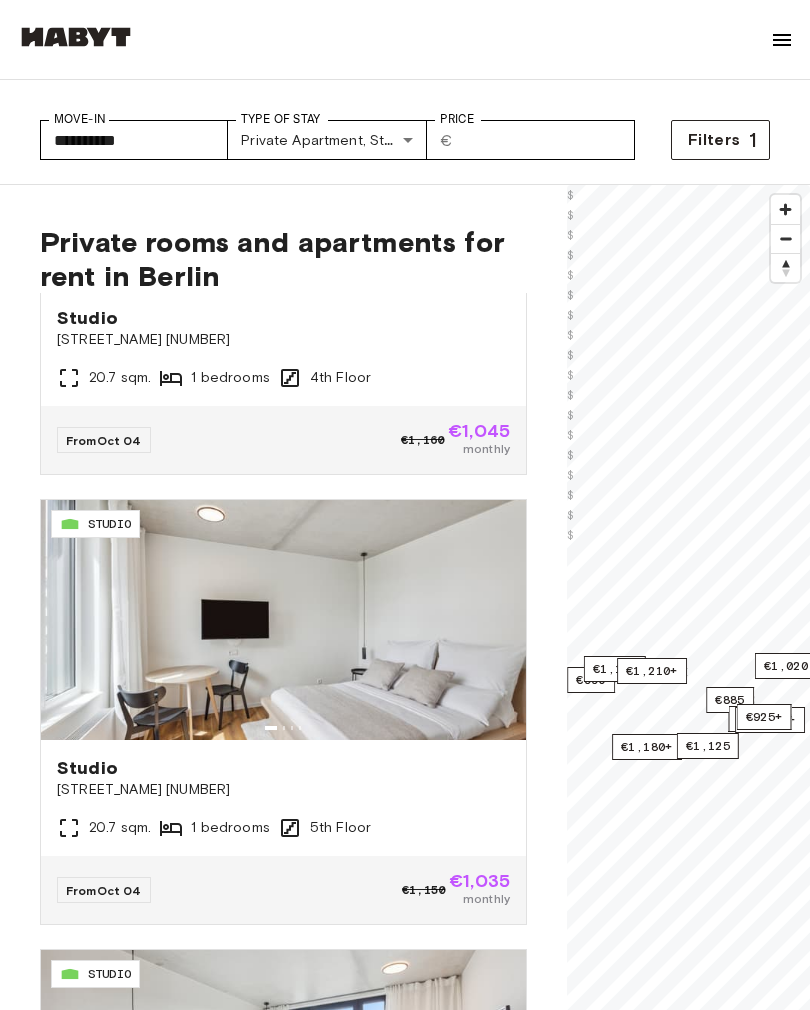 scroll, scrollTop: 16037, scrollLeft: 0, axis: vertical 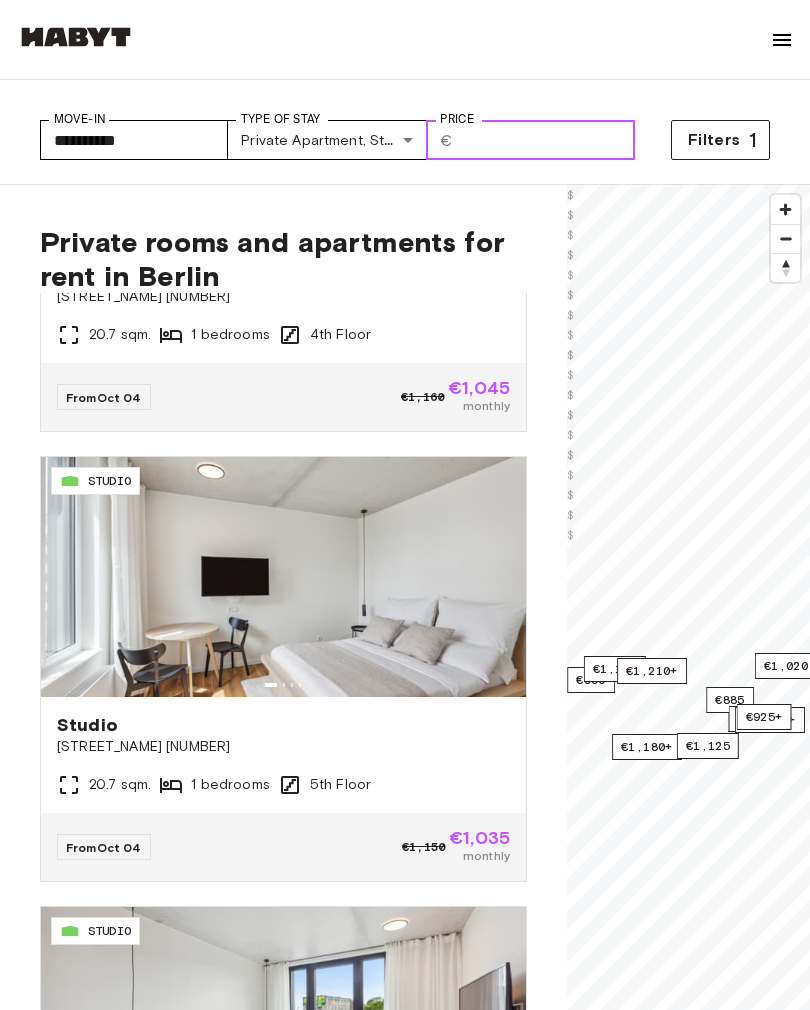 click on "Price" at bounding box center [548, 140] 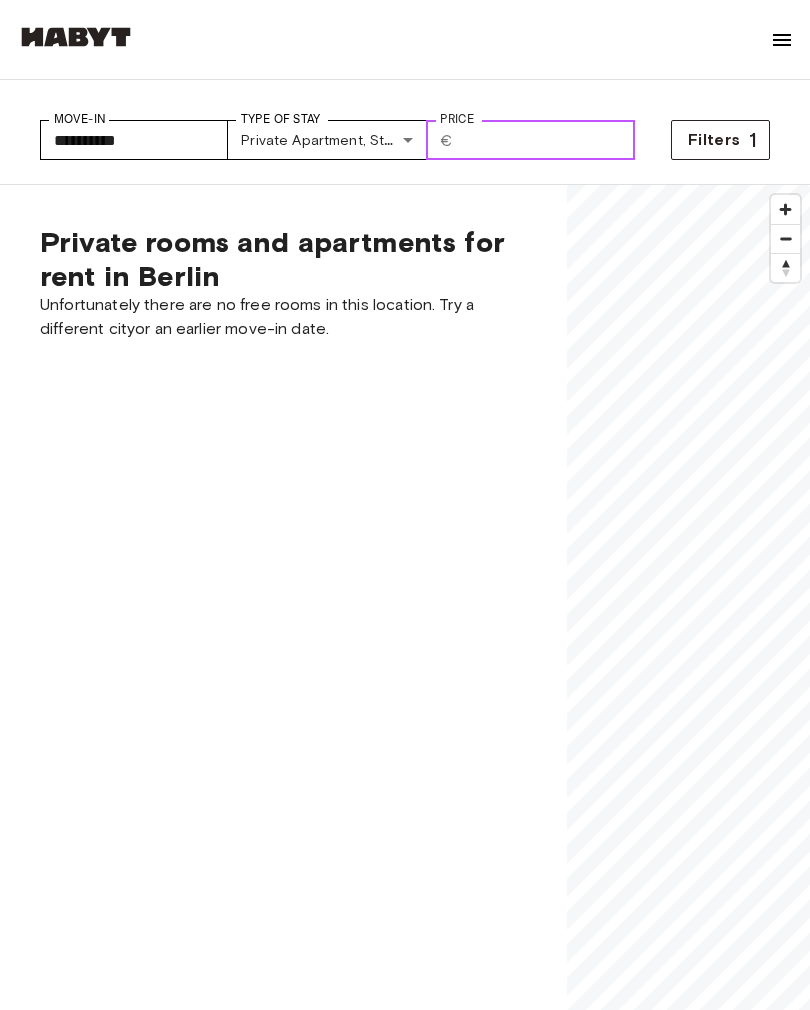 scroll, scrollTop: 0, scrollLeft: 0, axis: both 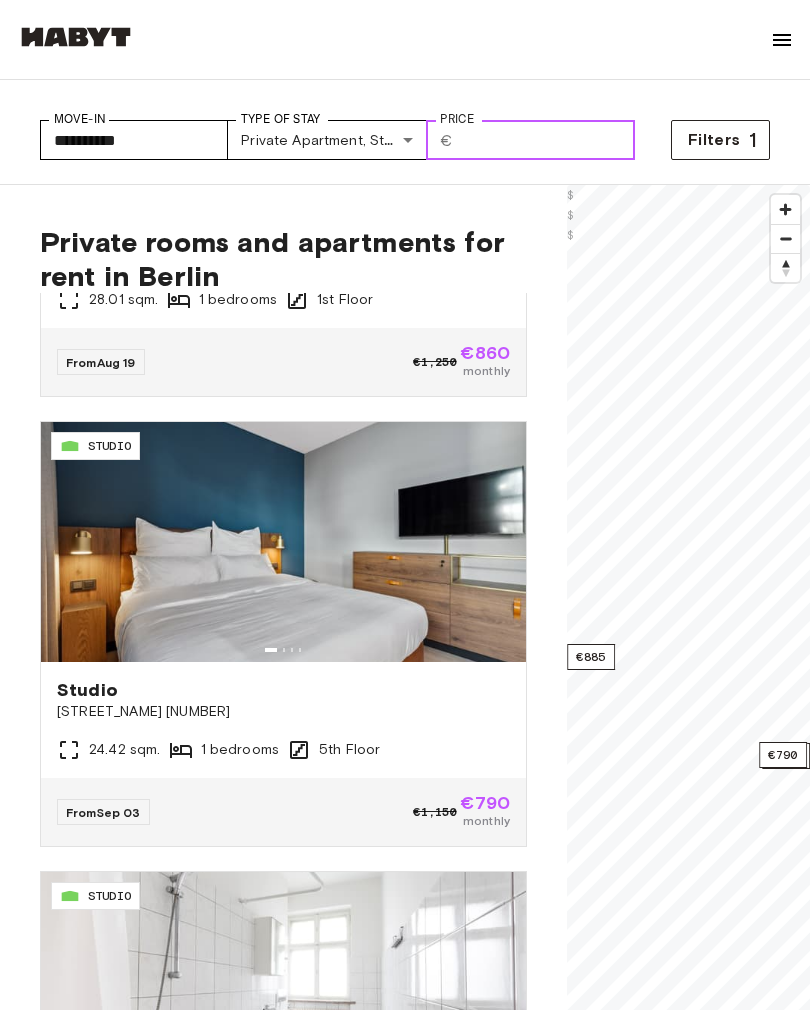 type on "*" 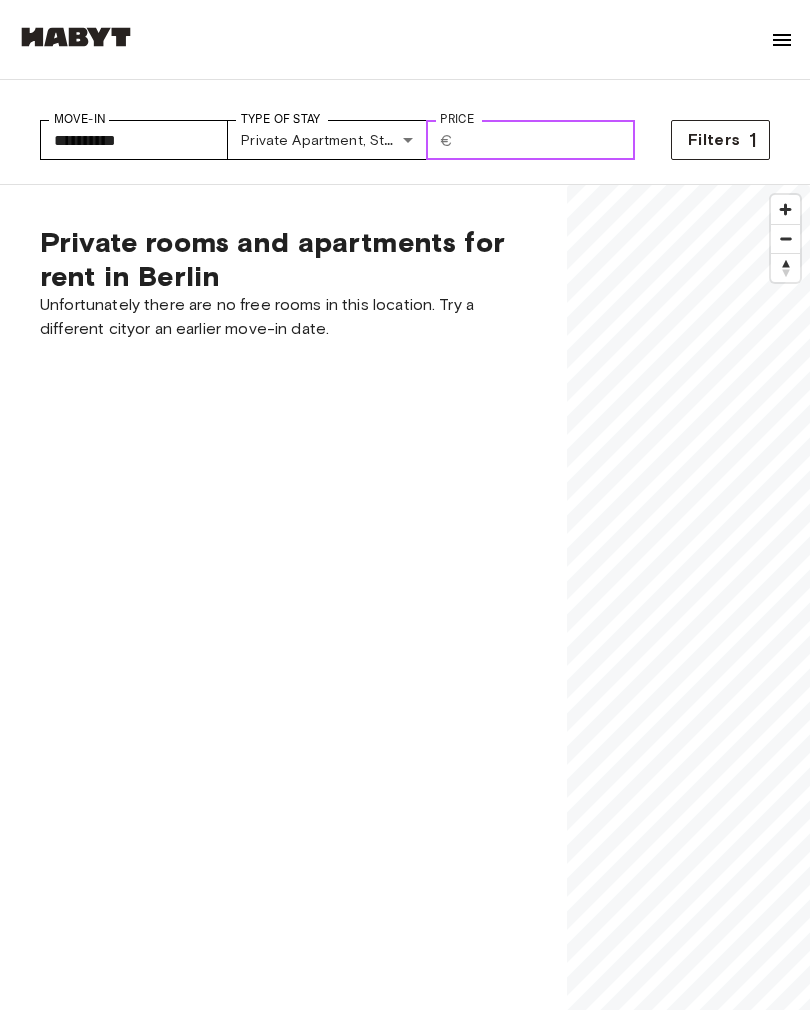 type on "***" 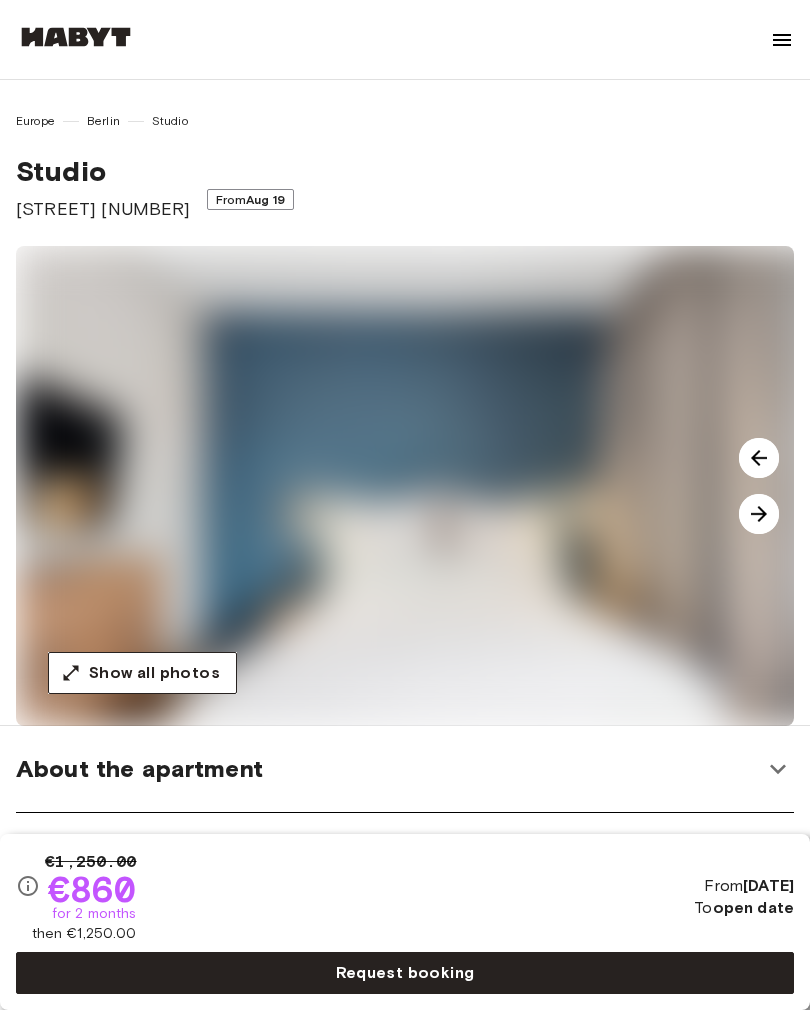 scroll, scrollTop: 0, scrollLeft: 0, axis: both 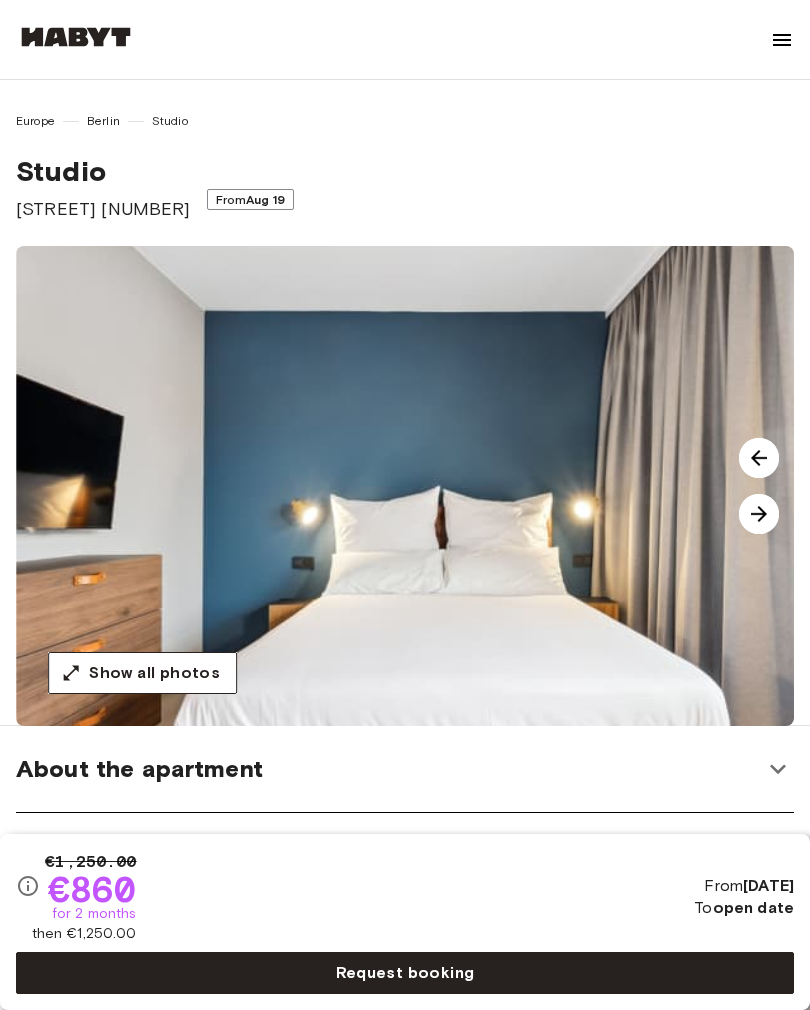 click on "Show all photos" at bounding box center [154, 673] 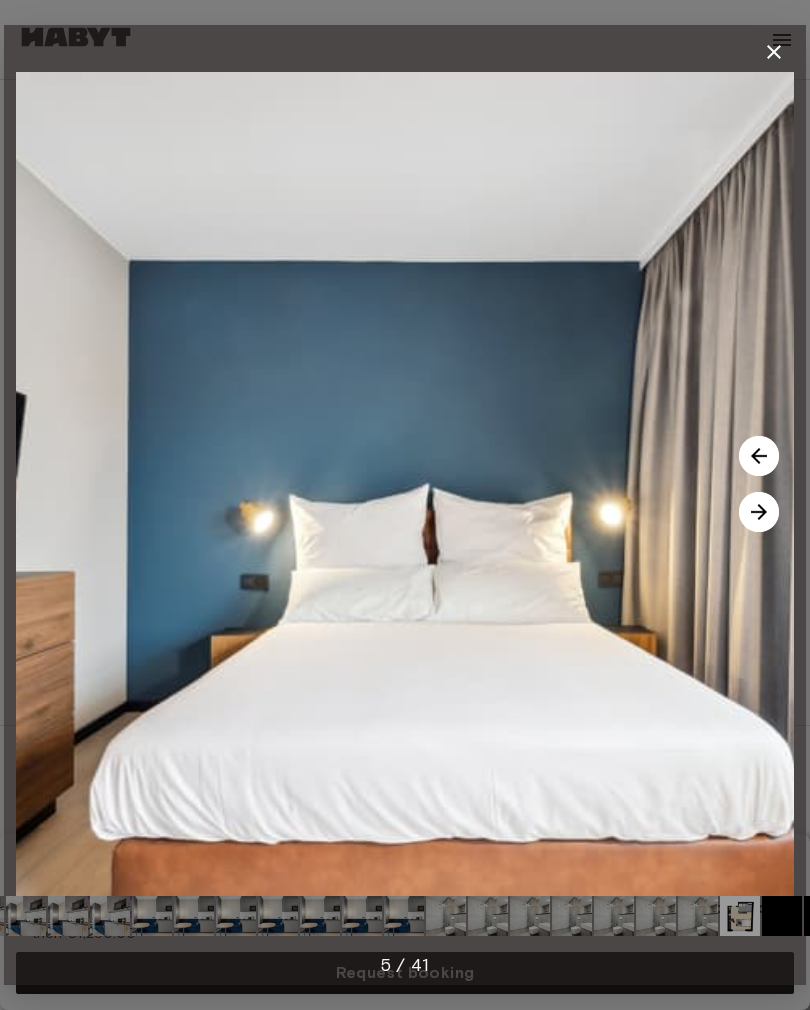 click at bounding box center (759, 512) 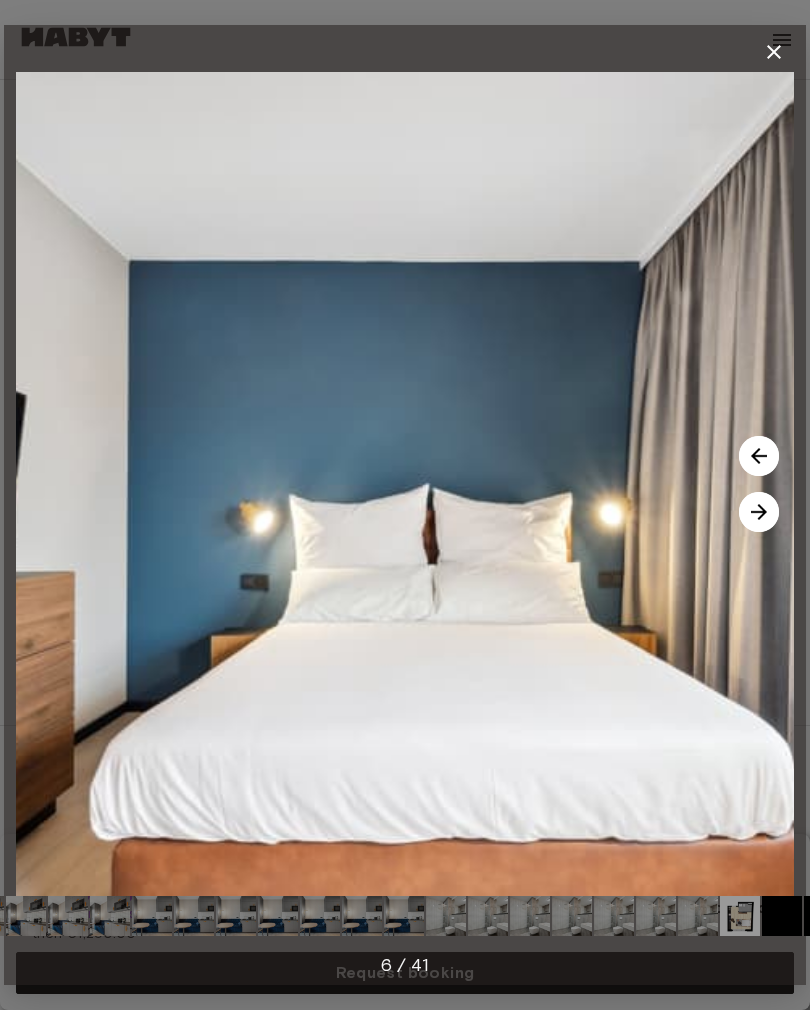 click at bounding box center [759, 512] 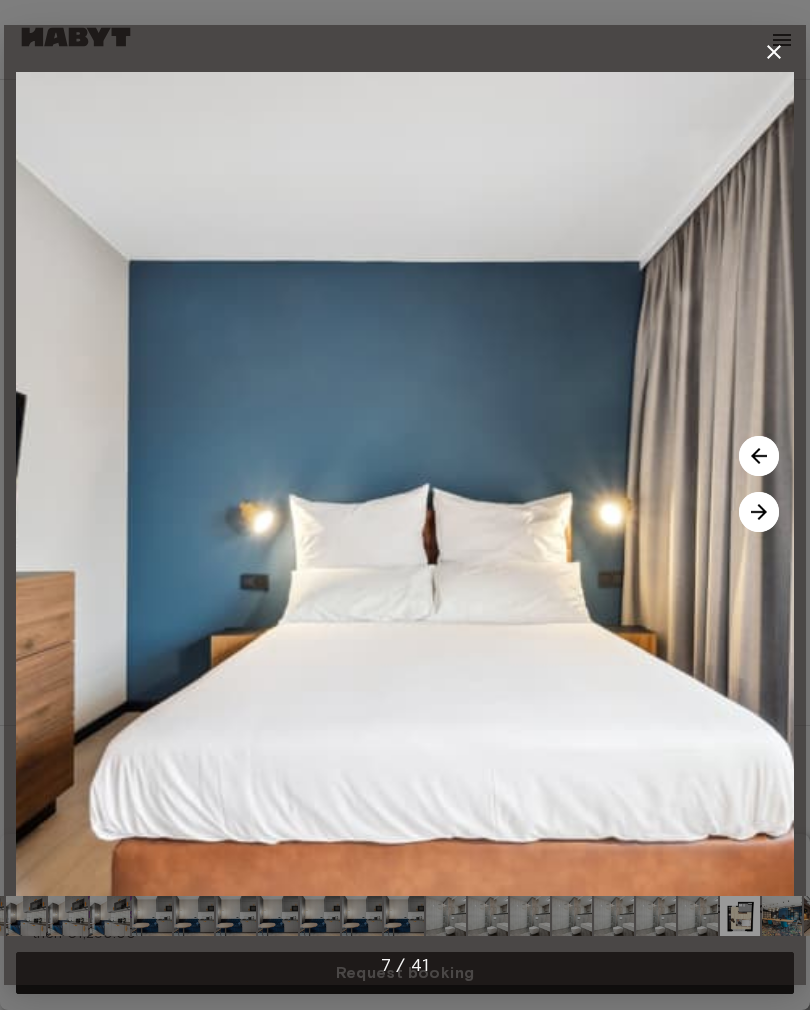 click at bounding box center [614, 916] 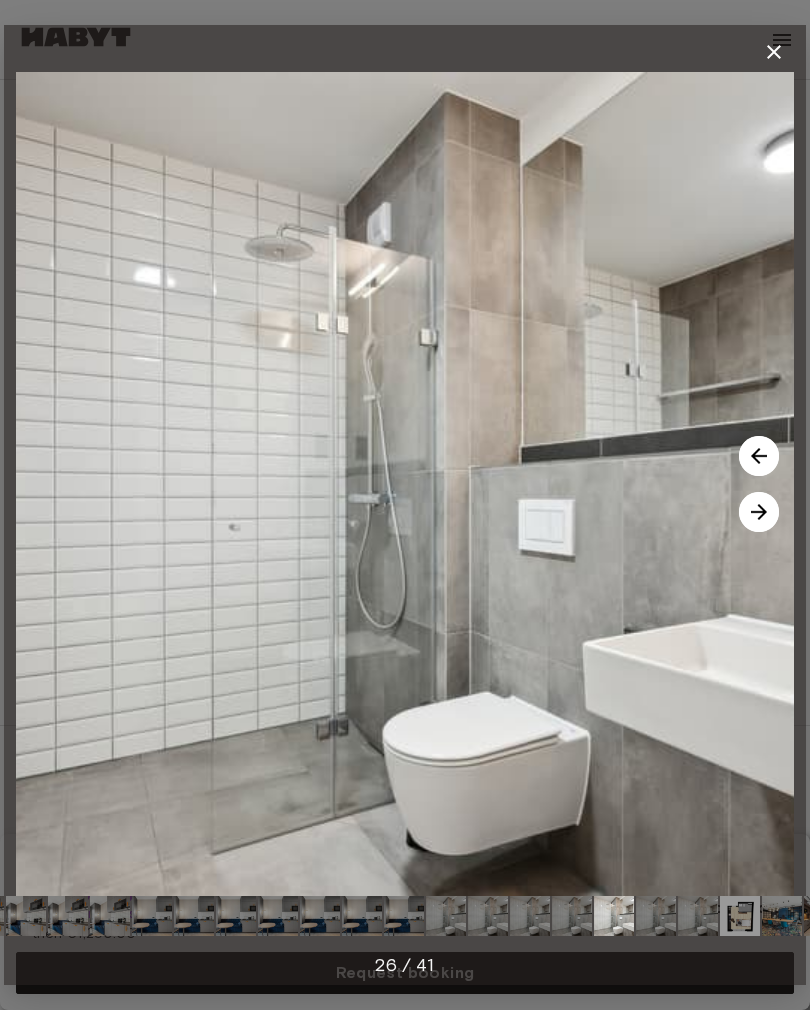 click at bounding box center (278, 916) 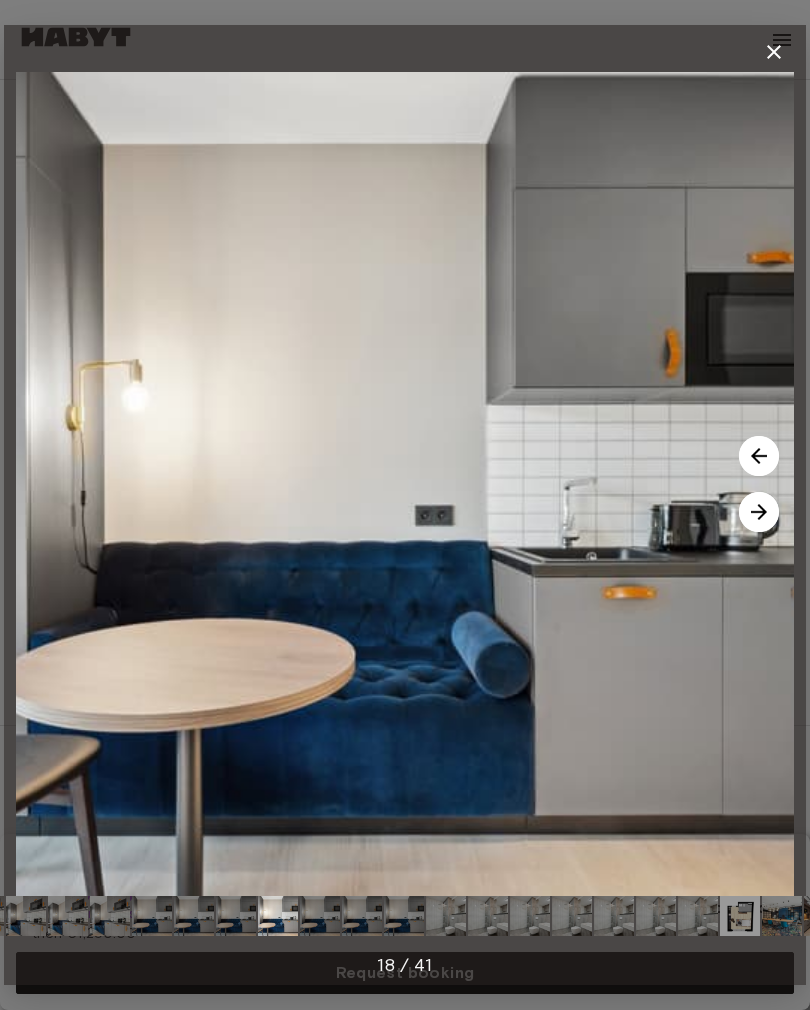 click at bounding box center [405, 484] 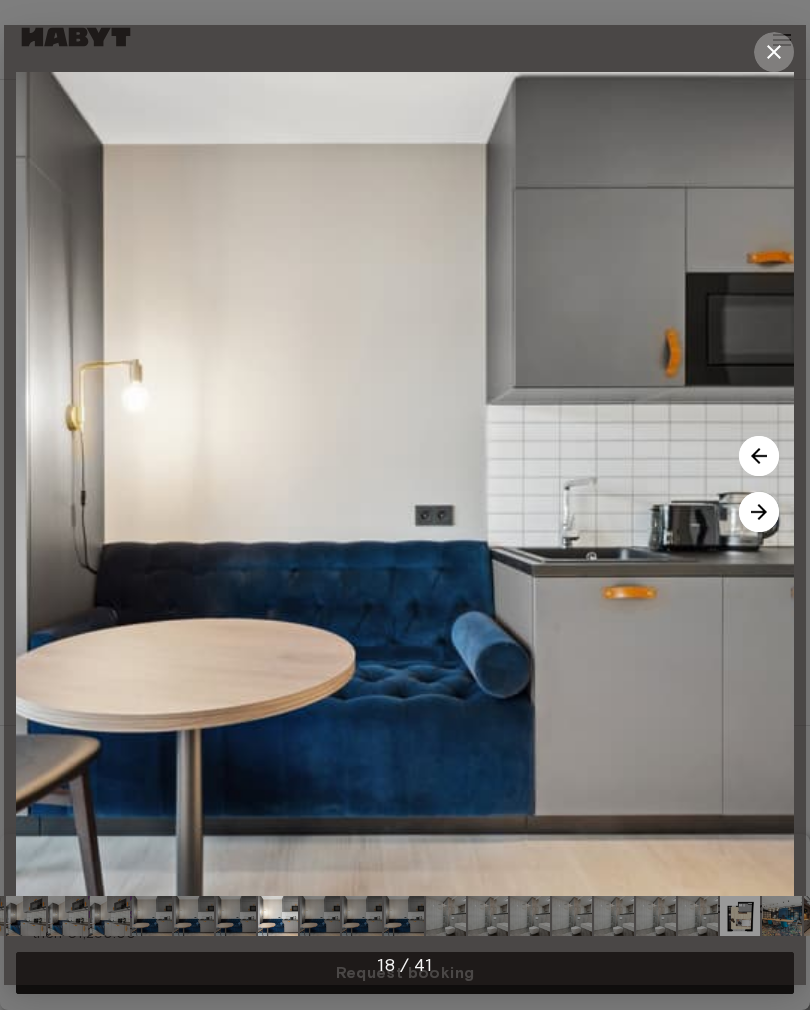 click 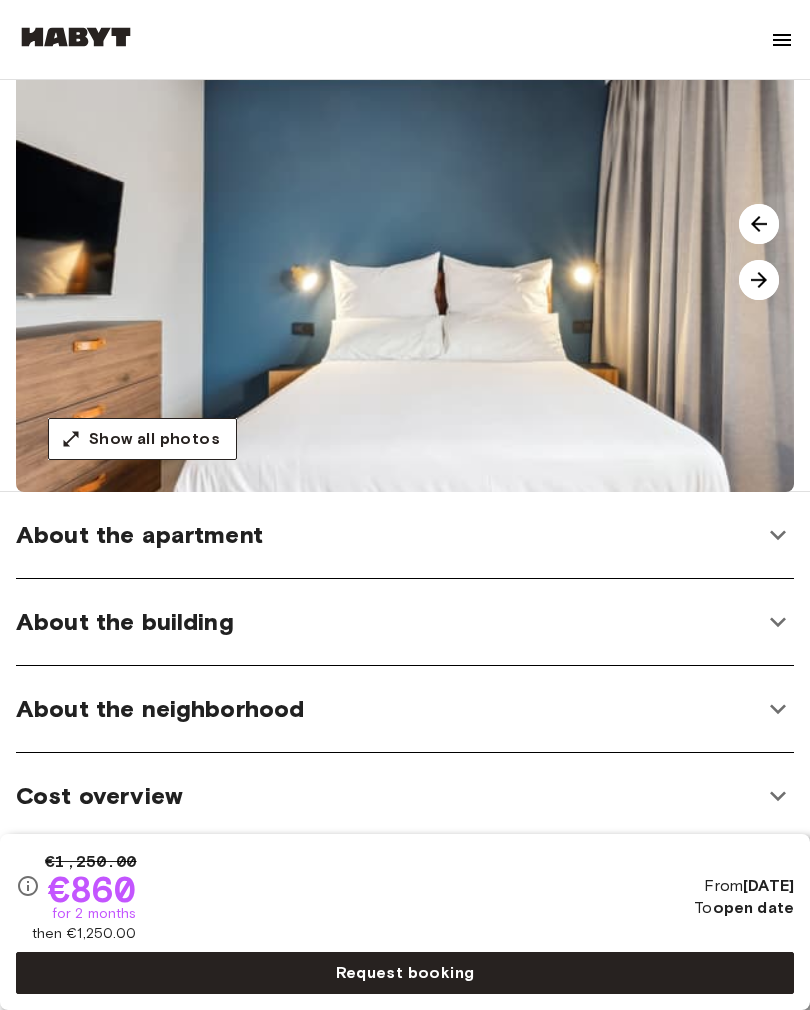 scroll, scrollTop: 338, scrollLeft: 0, axis: vertical 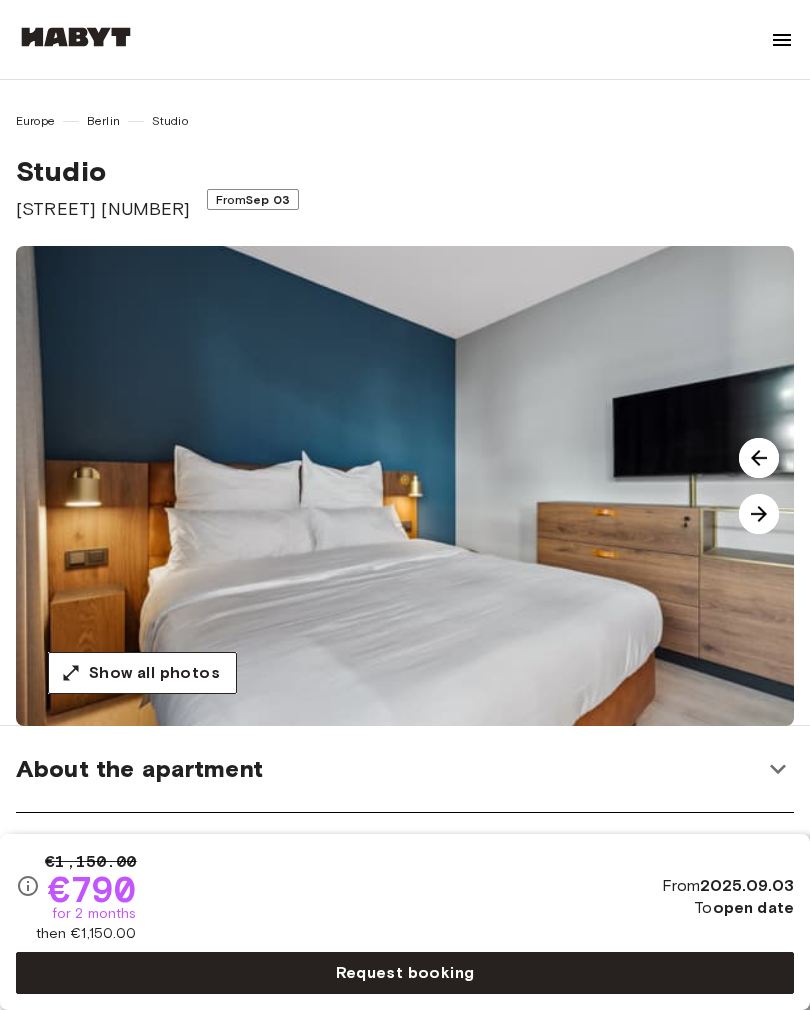 click 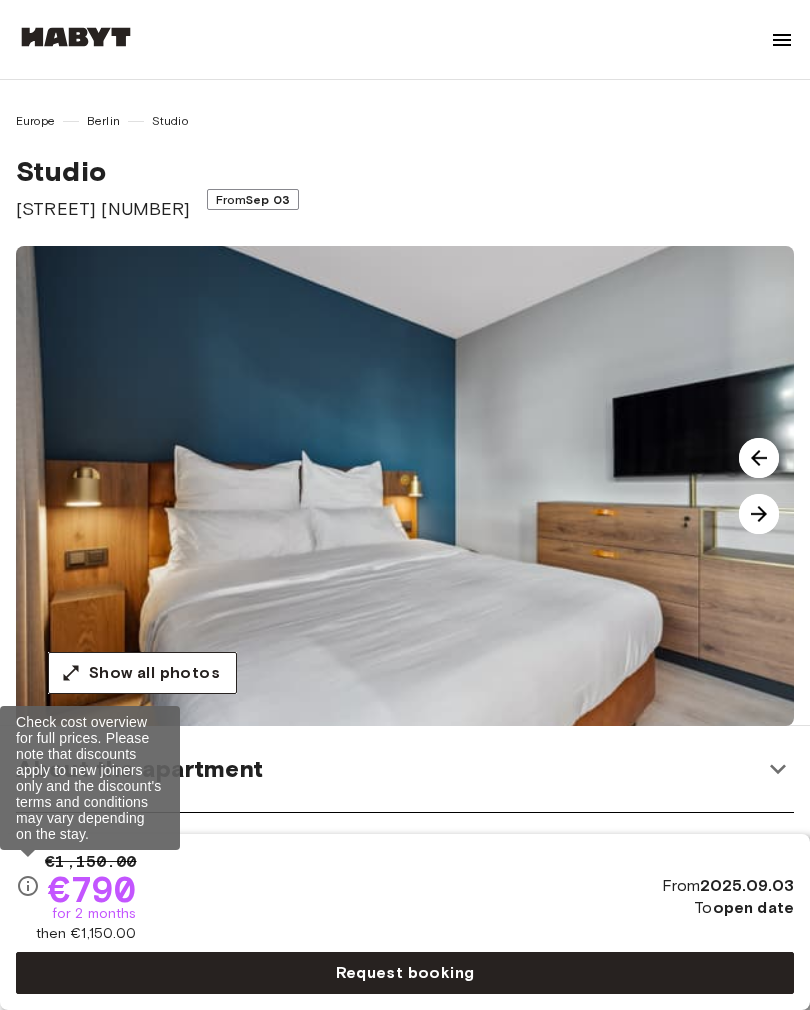 click 